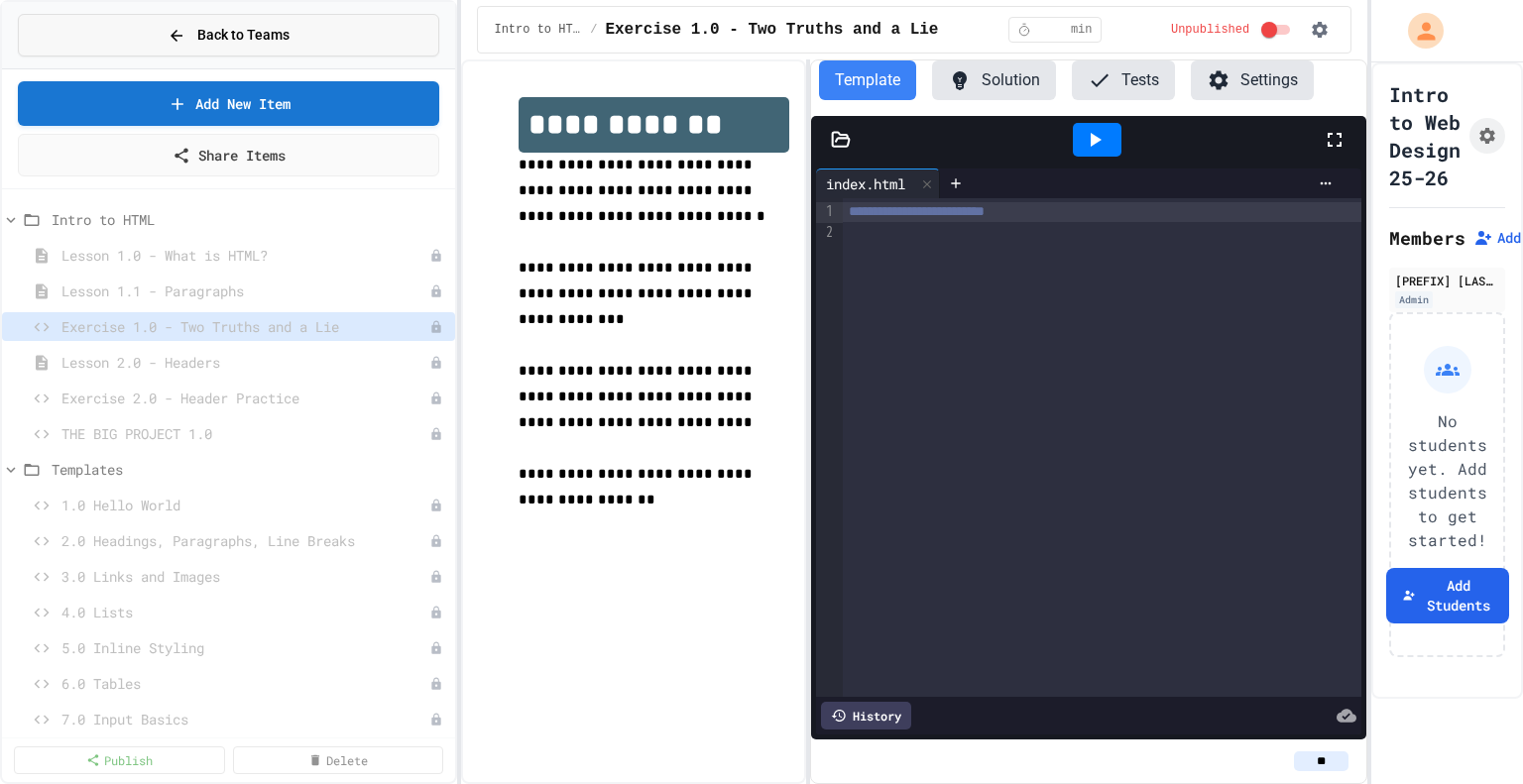 scroll, scrollTop: 0, scrollLeft: 0, axis: both 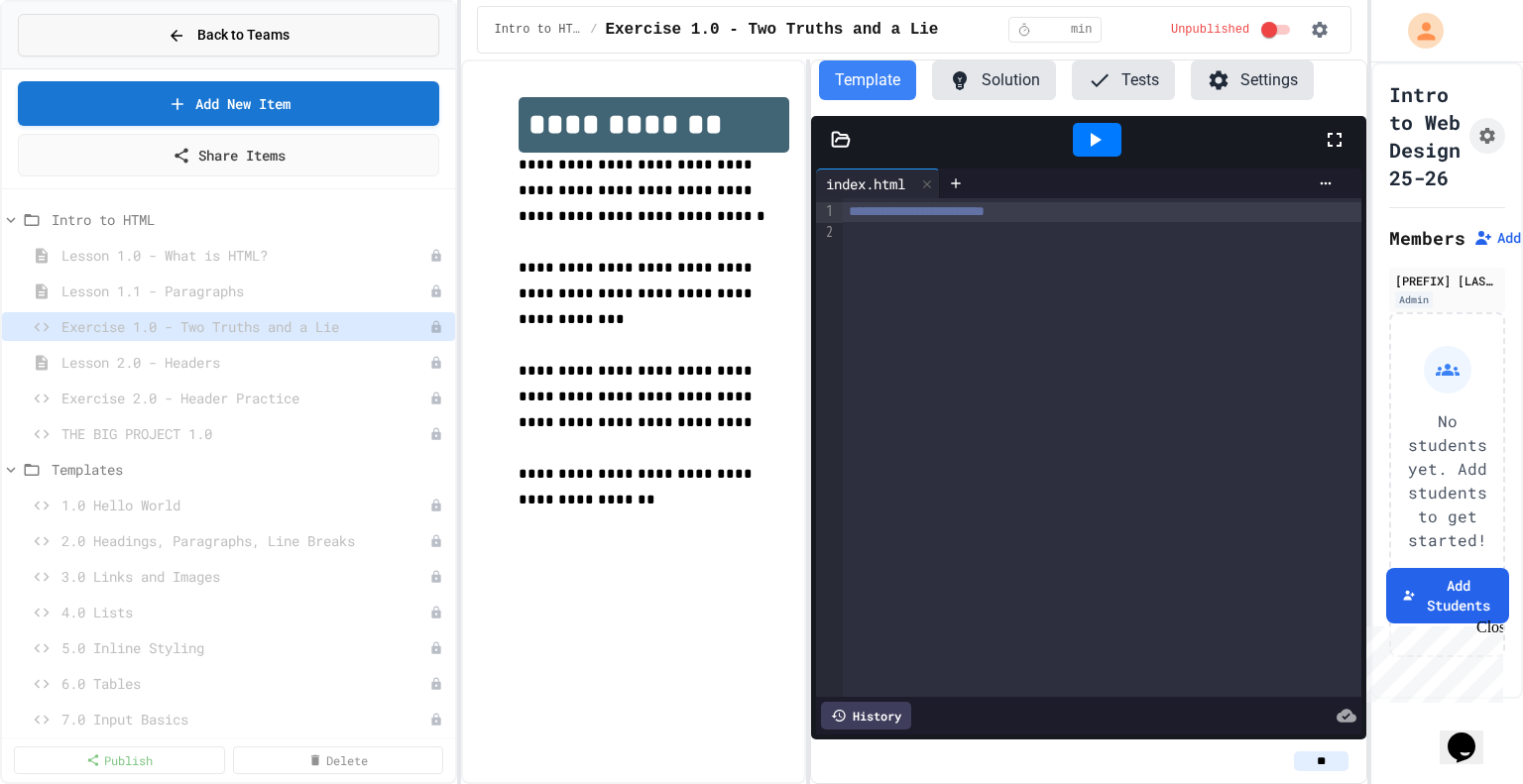 click on "Back to Teams" at bounding box center (243, 35) 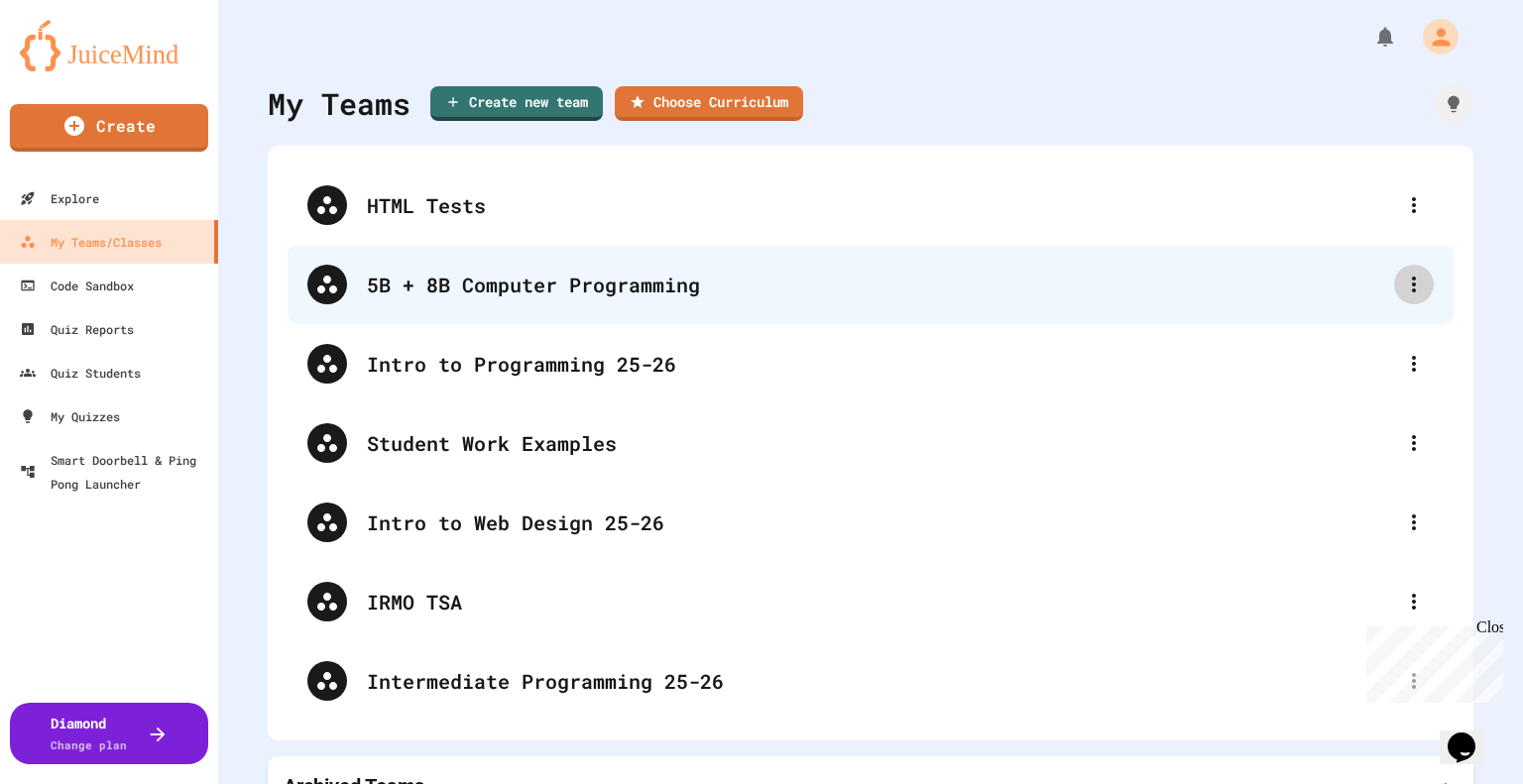 click at bounding box center [1414, 284] 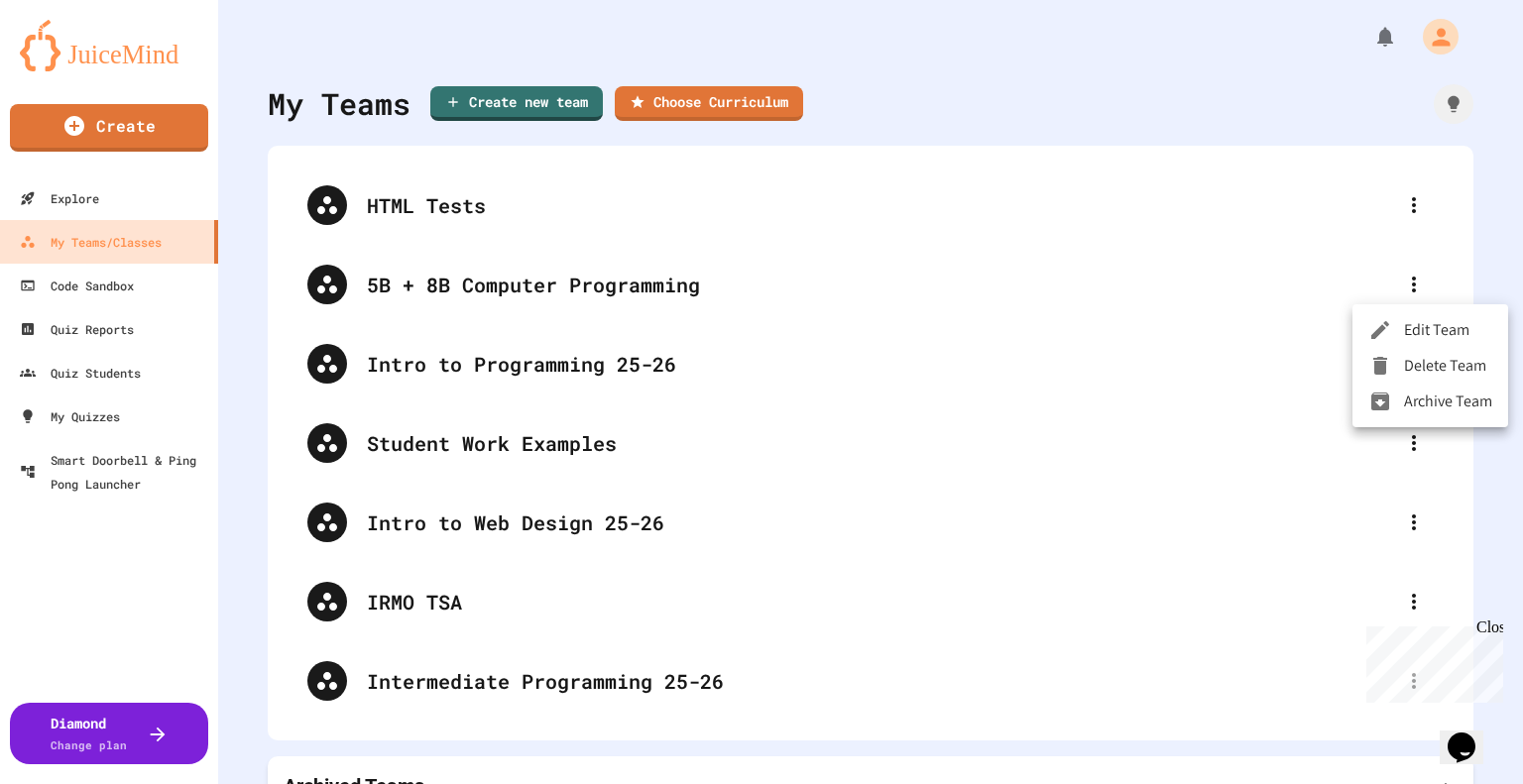 click on "Edit Team" at bounding box center (1430, 330) 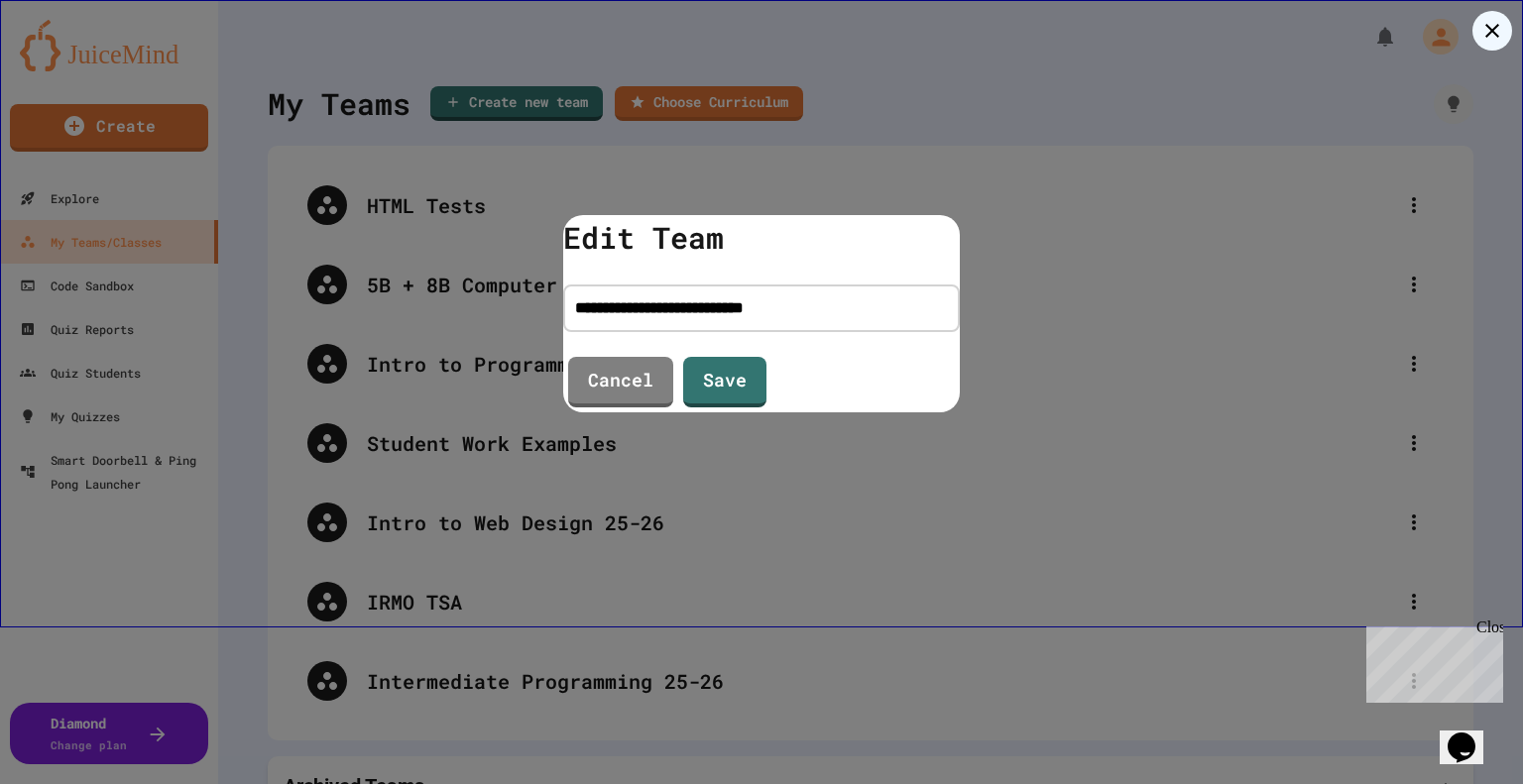 click on "**********" at bounding box center (762, 308) 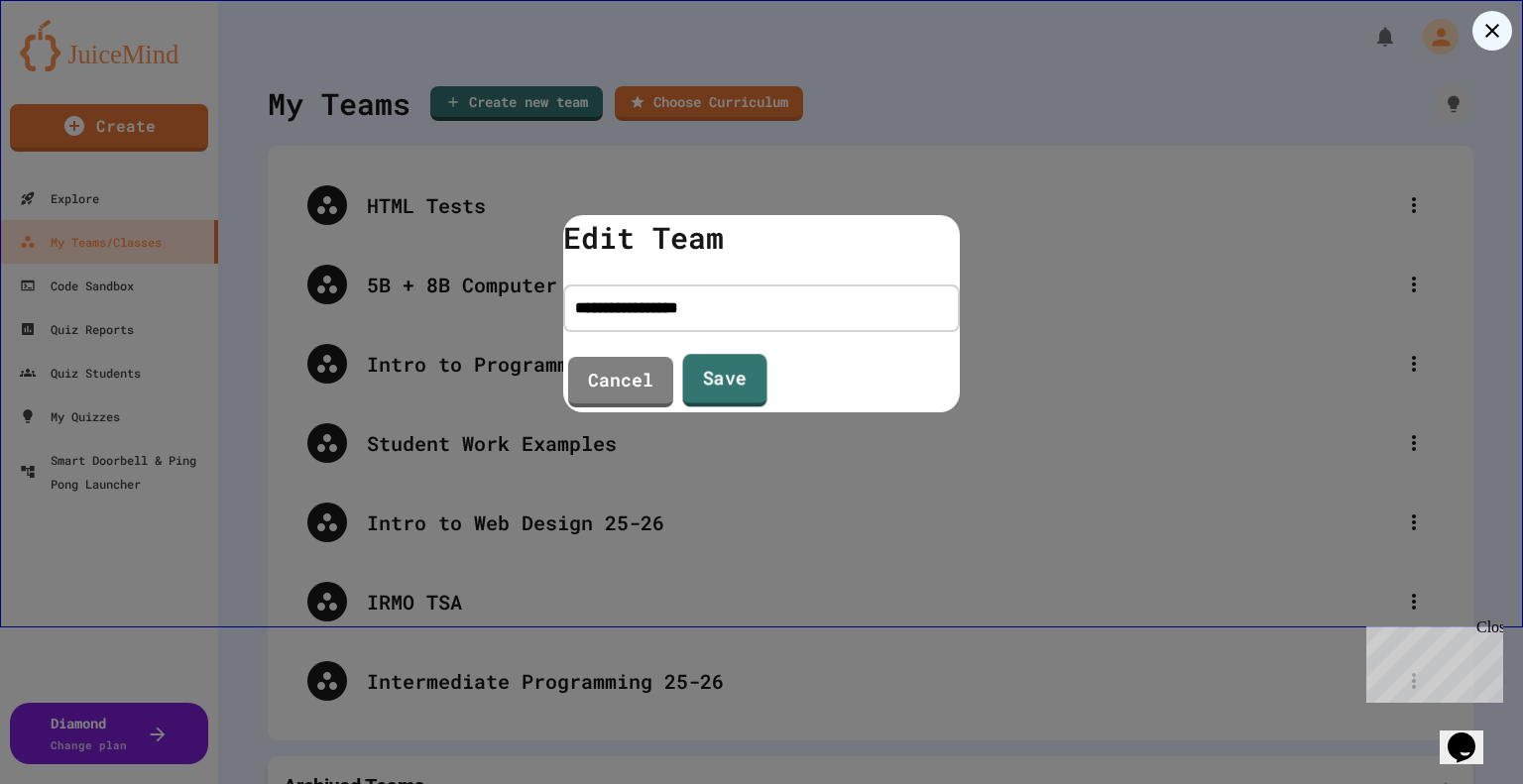 type on "**********" 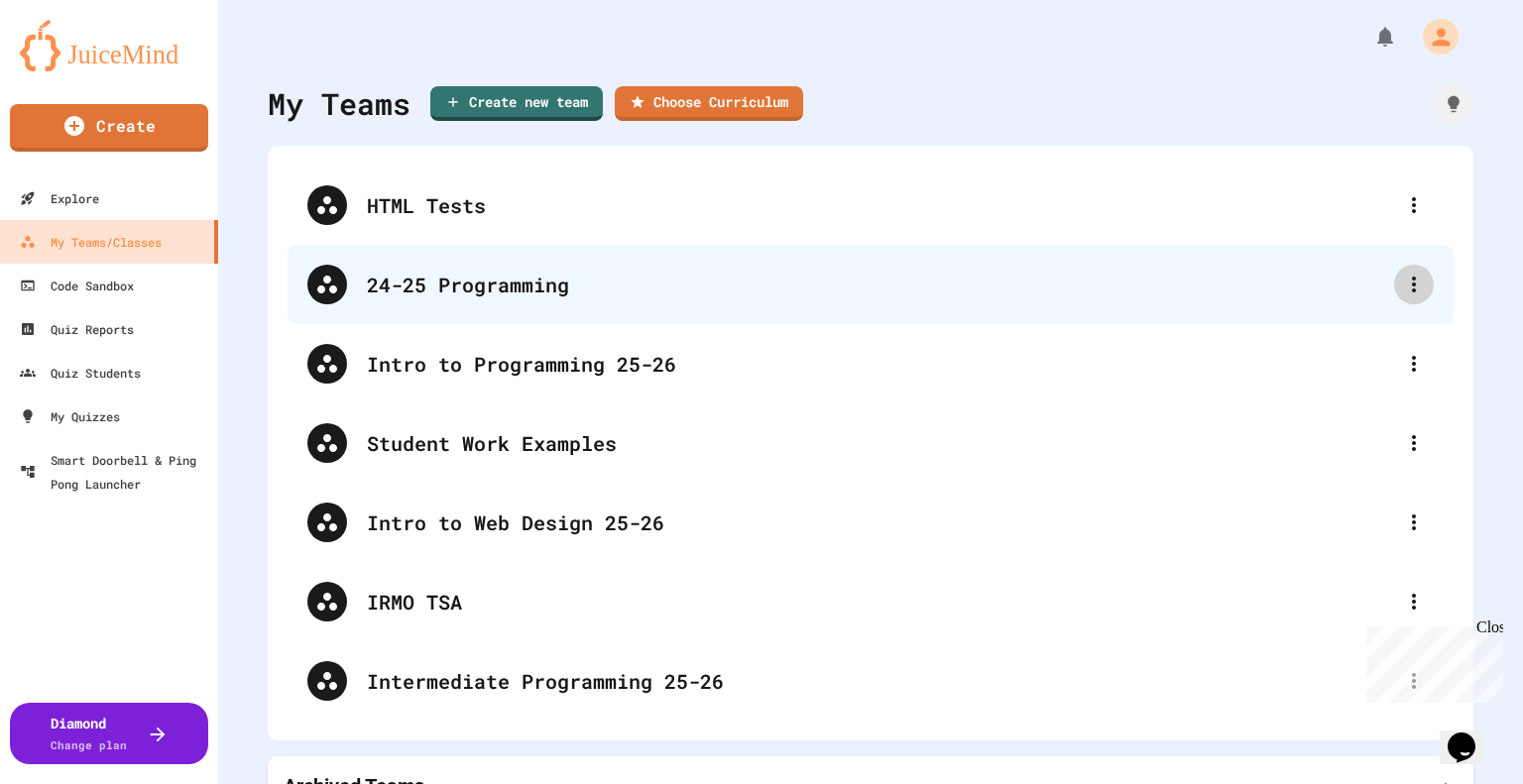 click 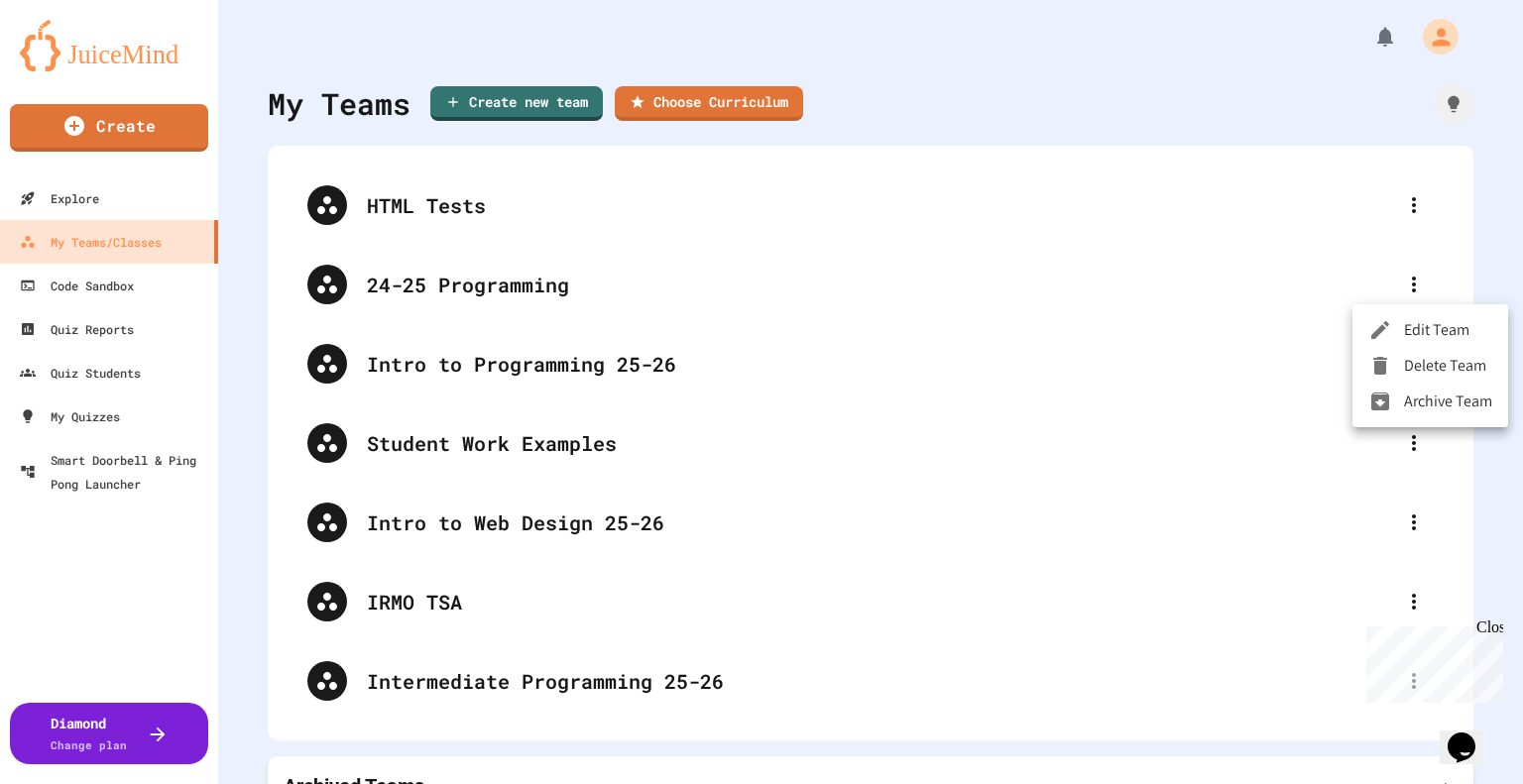 click at bounding box center (762, 392) 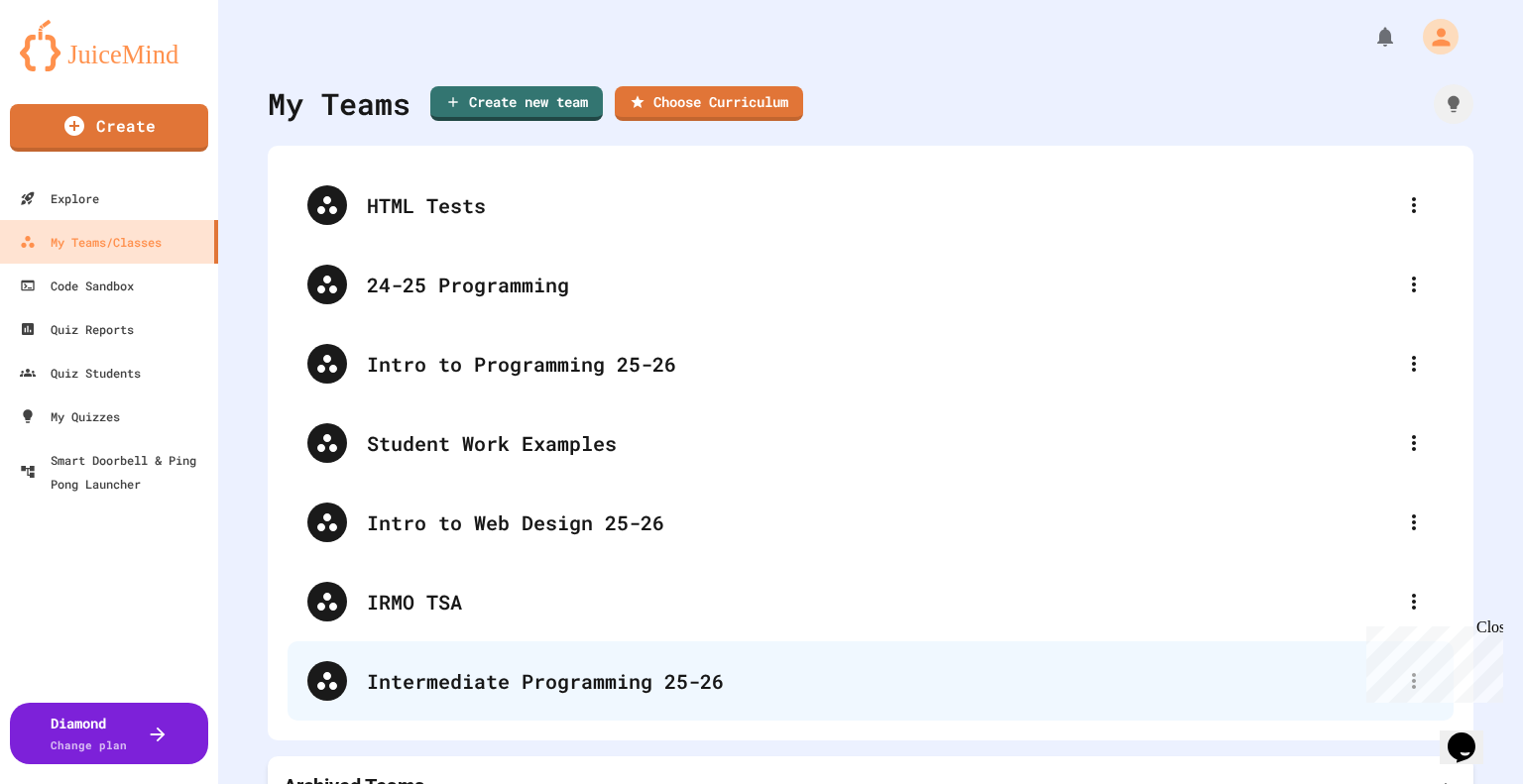click on "Intermediate Programming 25-26" at bounding box center [880, 681] 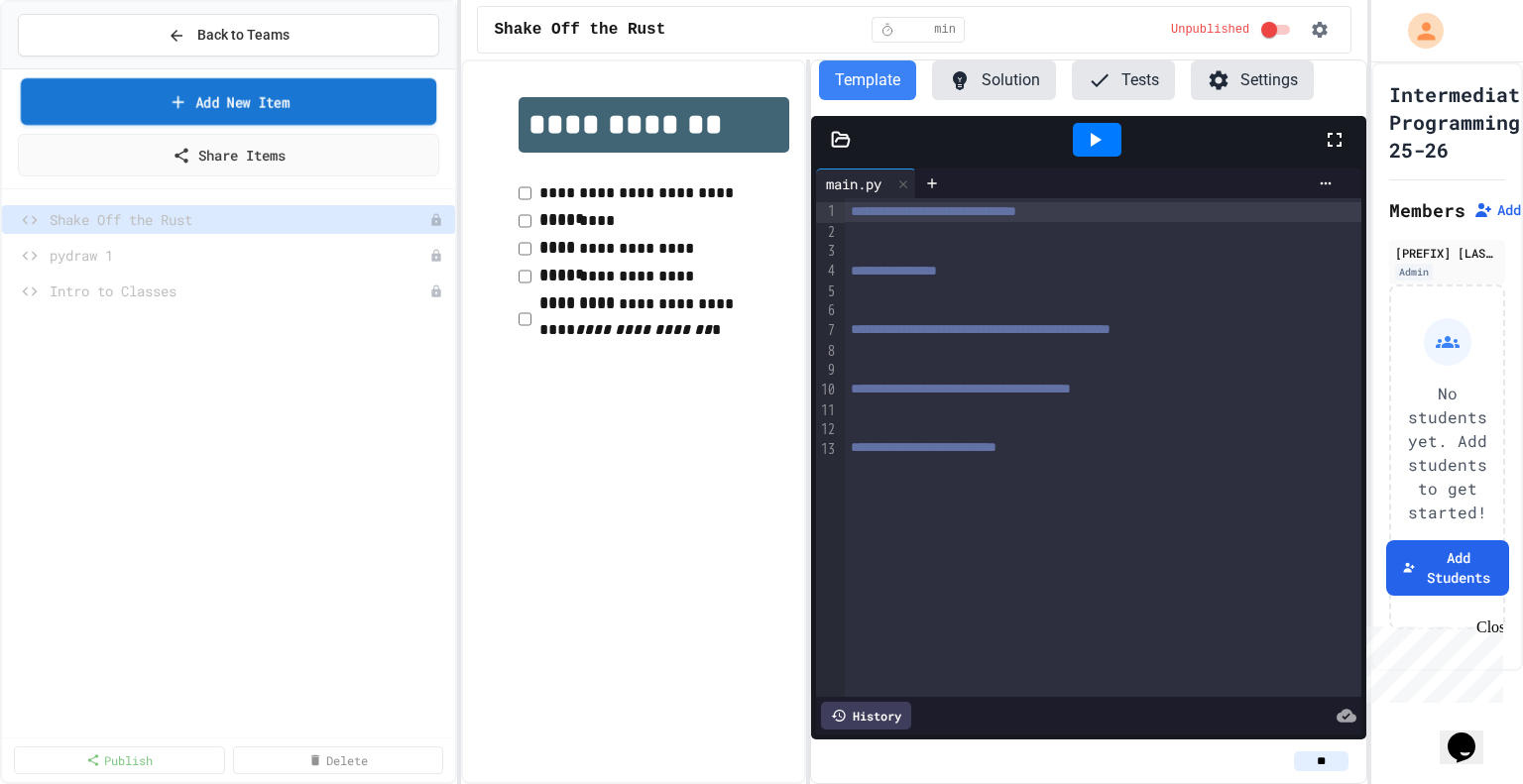 click on "Add New Item" at bounding box center [229, 101] 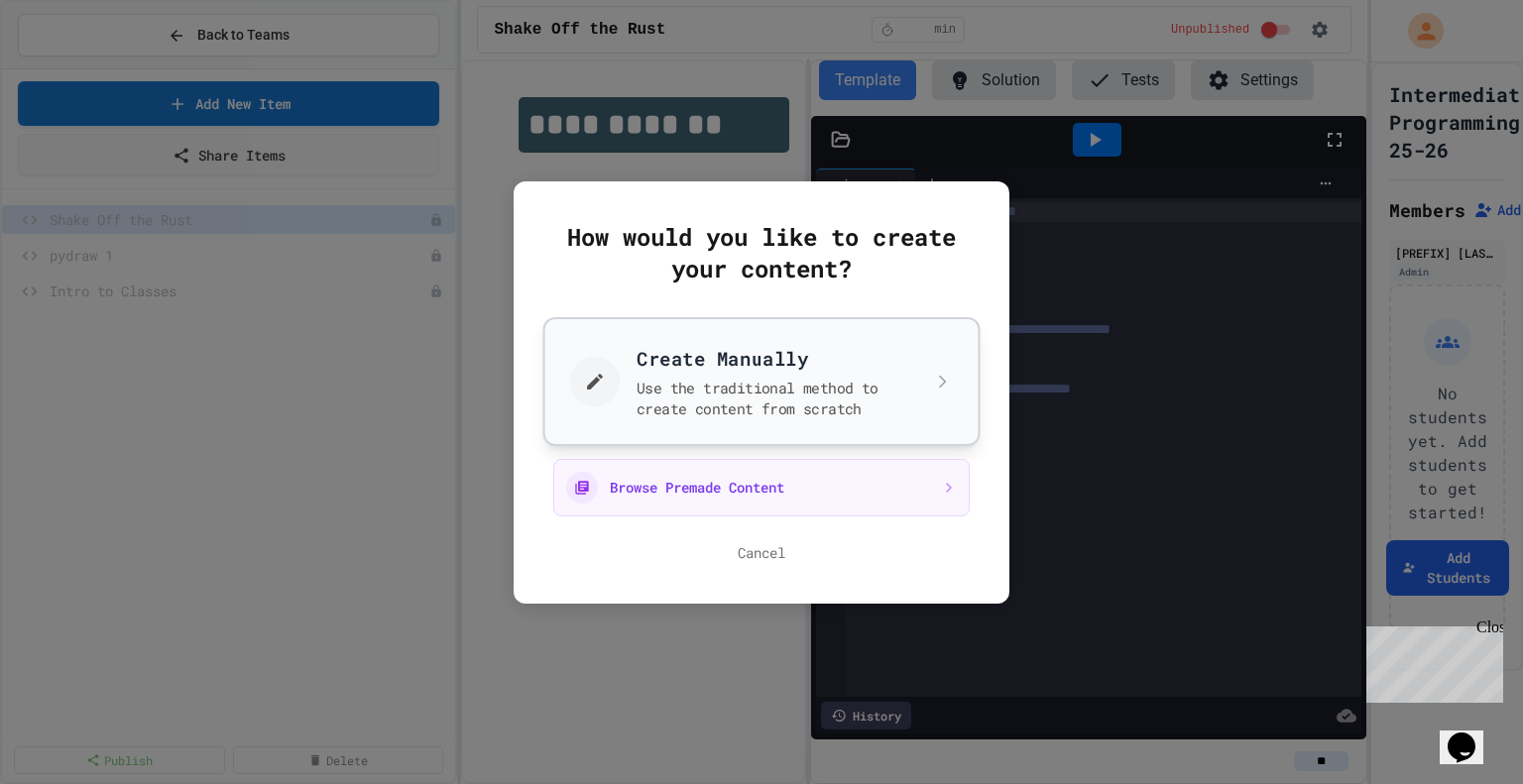 click on "Create Manually Use the traditional method to create content from scratch" at bounding box center (762, 381) 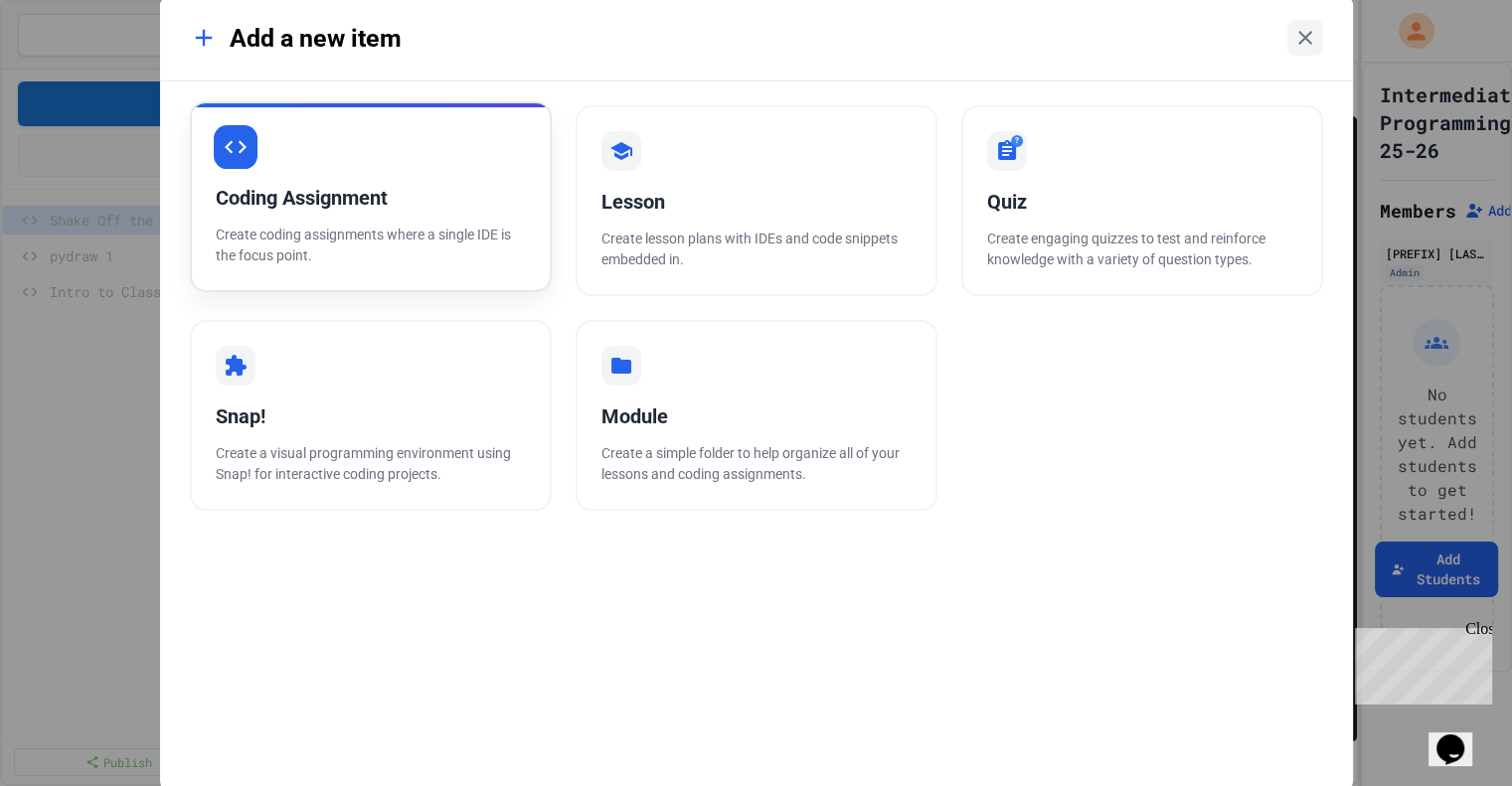 click on "Coding Assignment Create coding assignments where a single IDE is the focus point." at bounding box center [371, 197] 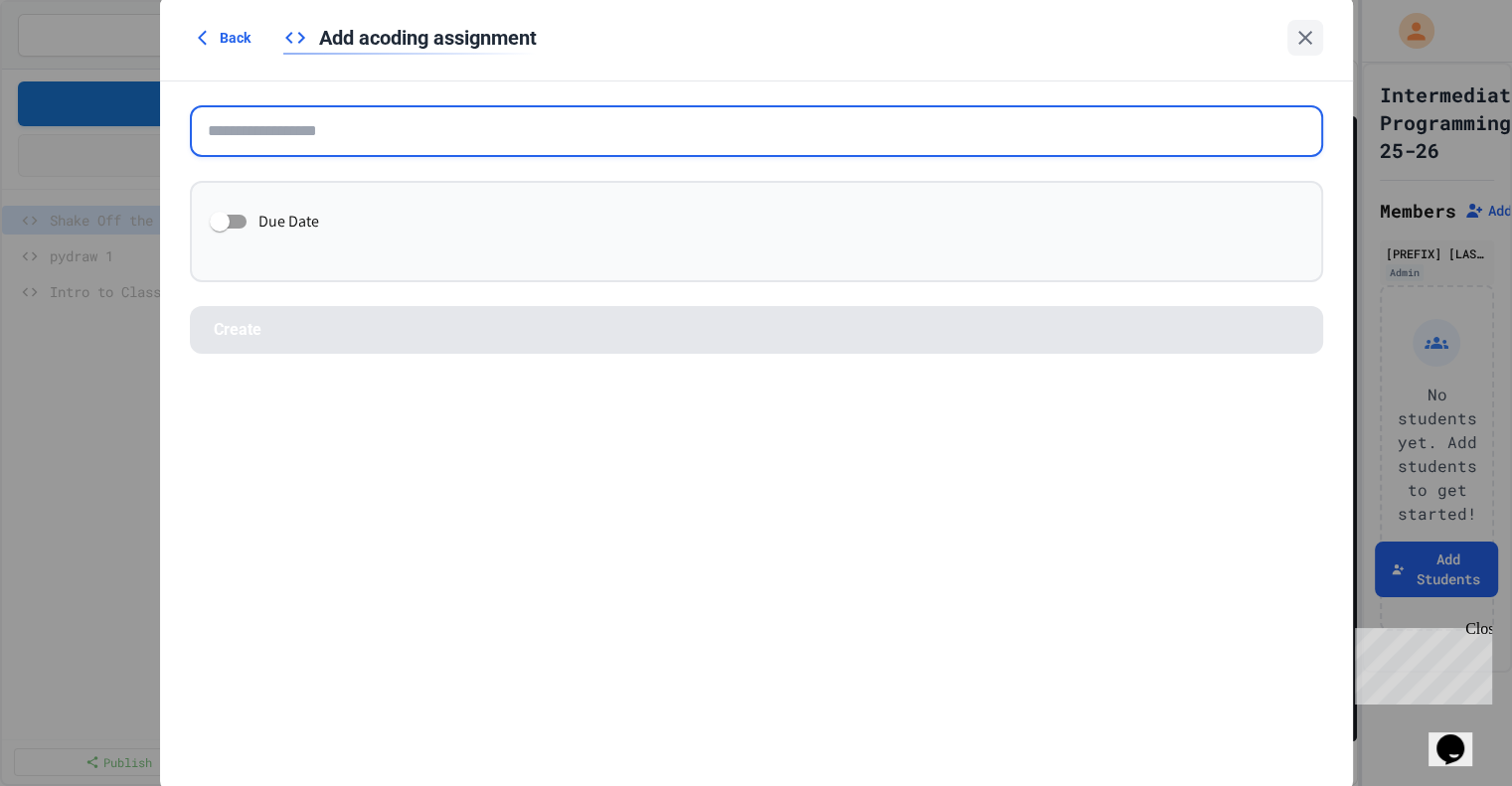 click at bounding box center (756, 131) 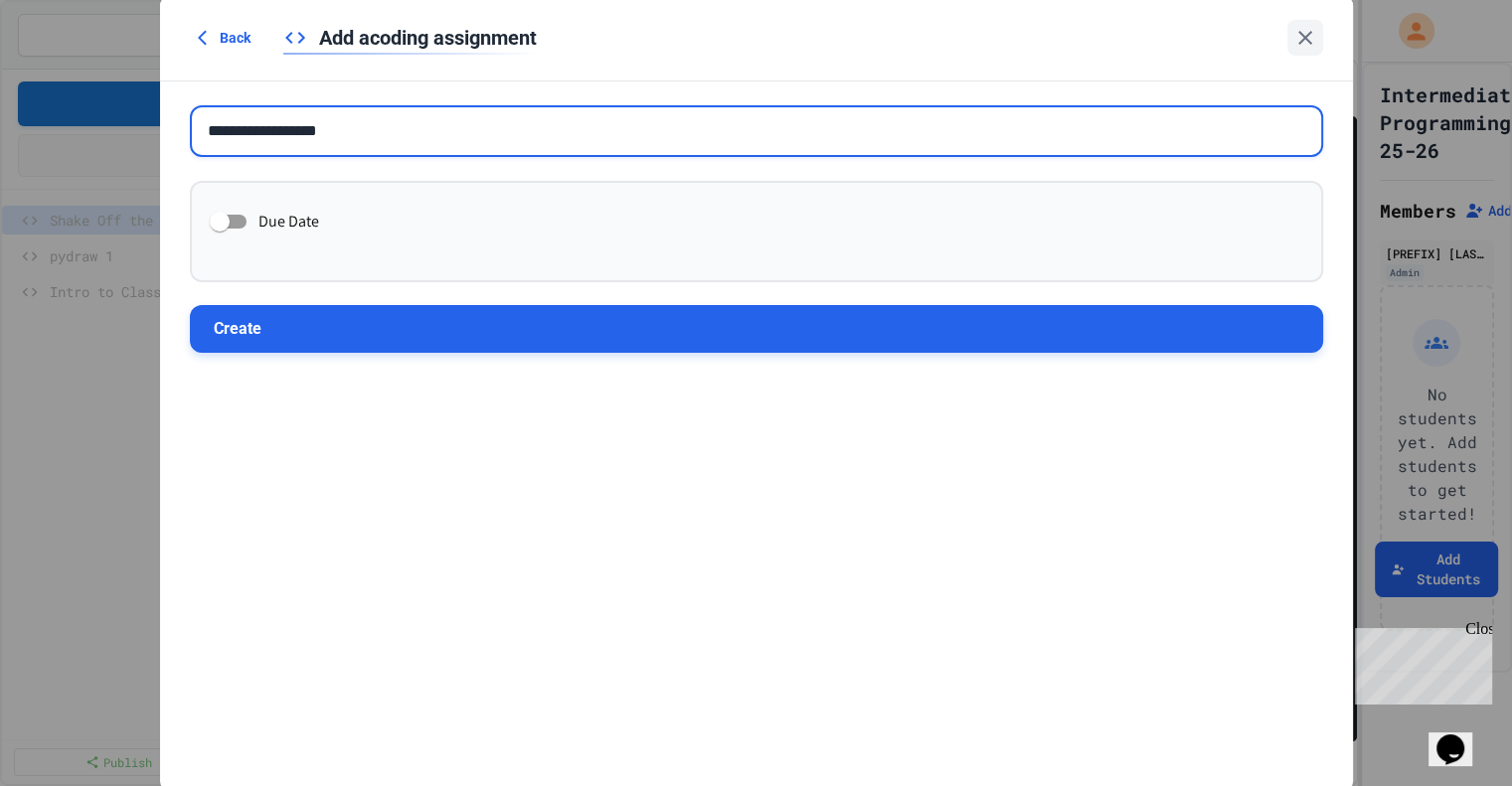 type on "**********" 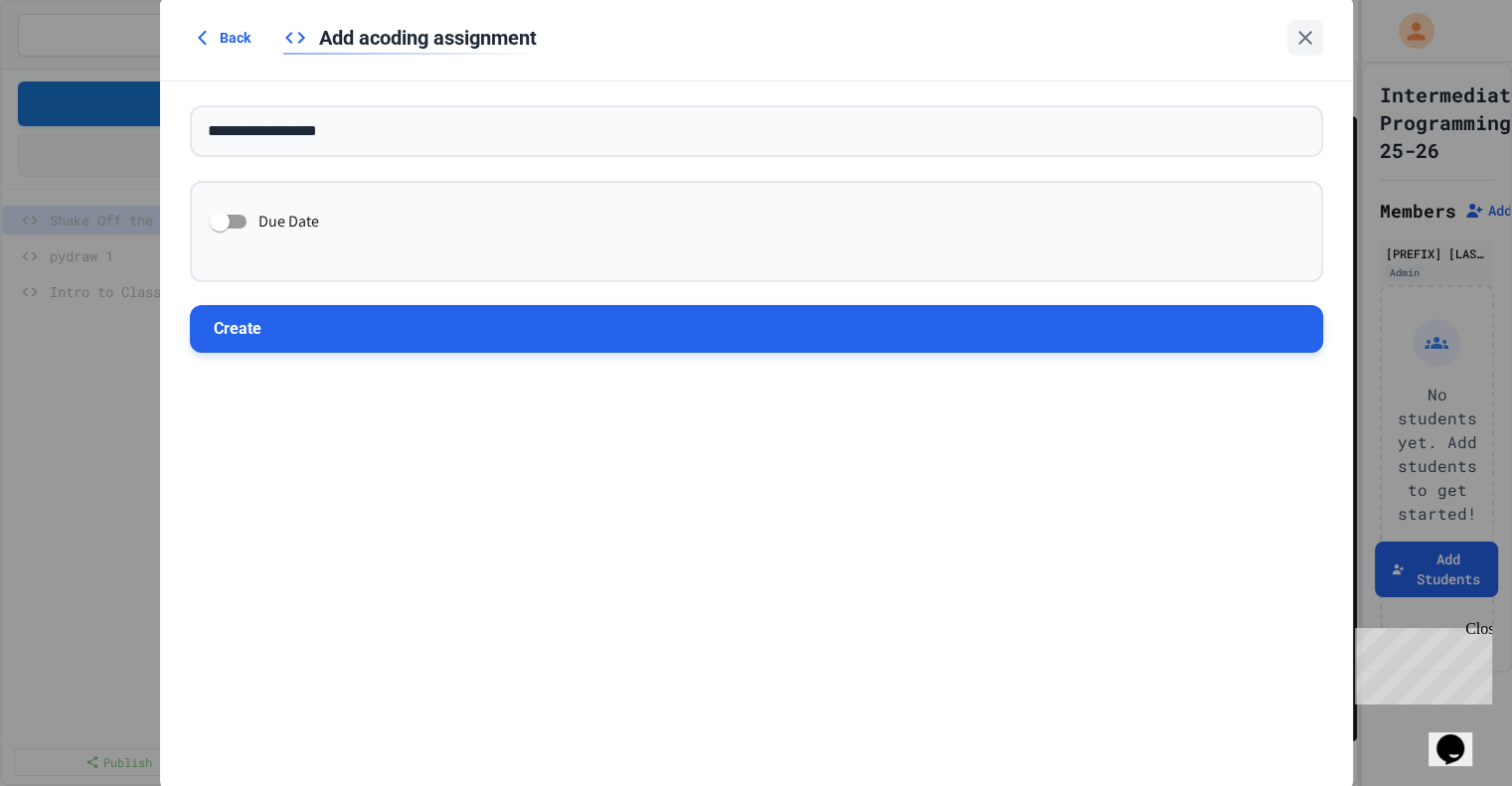 click on "Create" at bounding box center [756, 329] 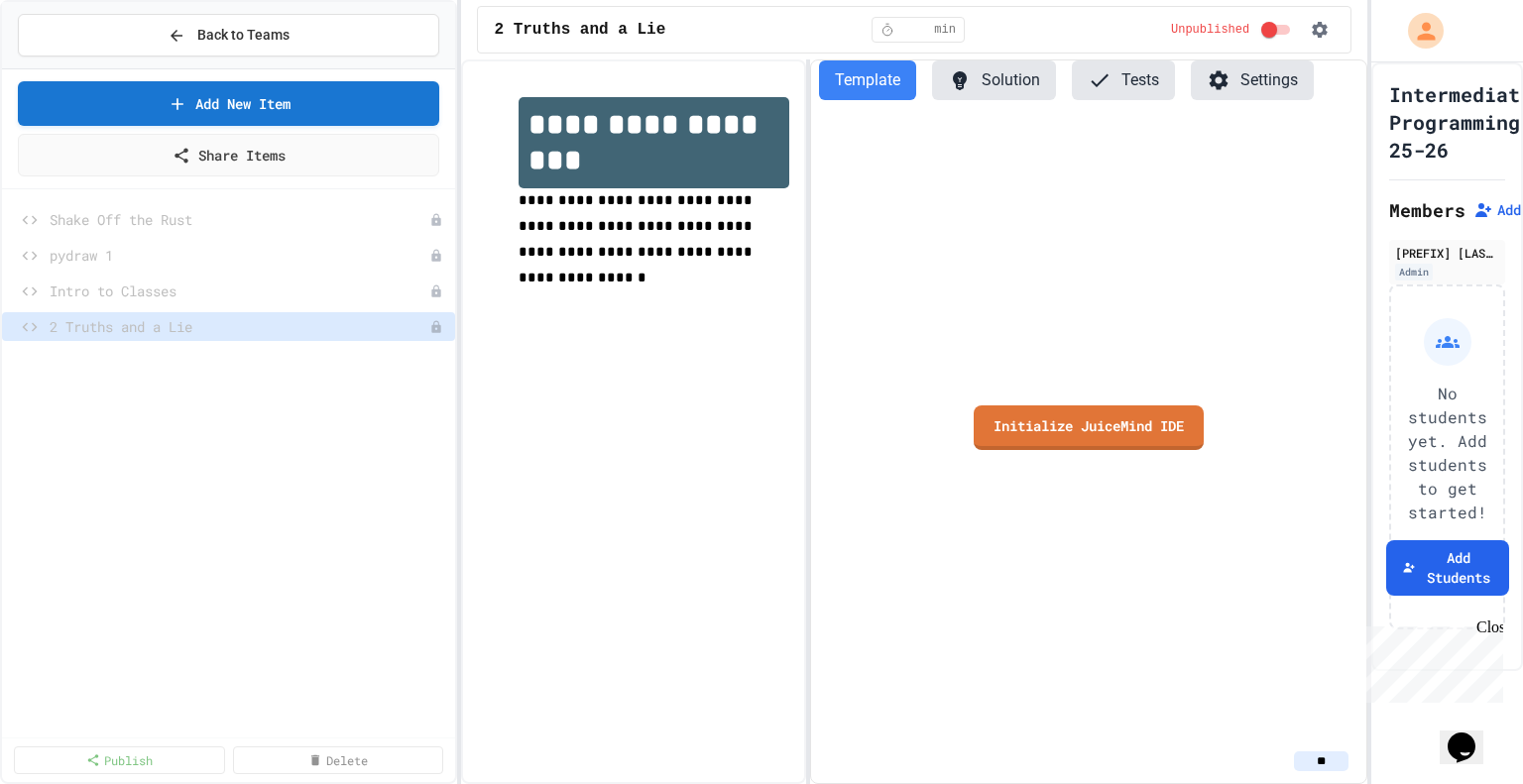 click on "**********" at bounding box center (653, 143) 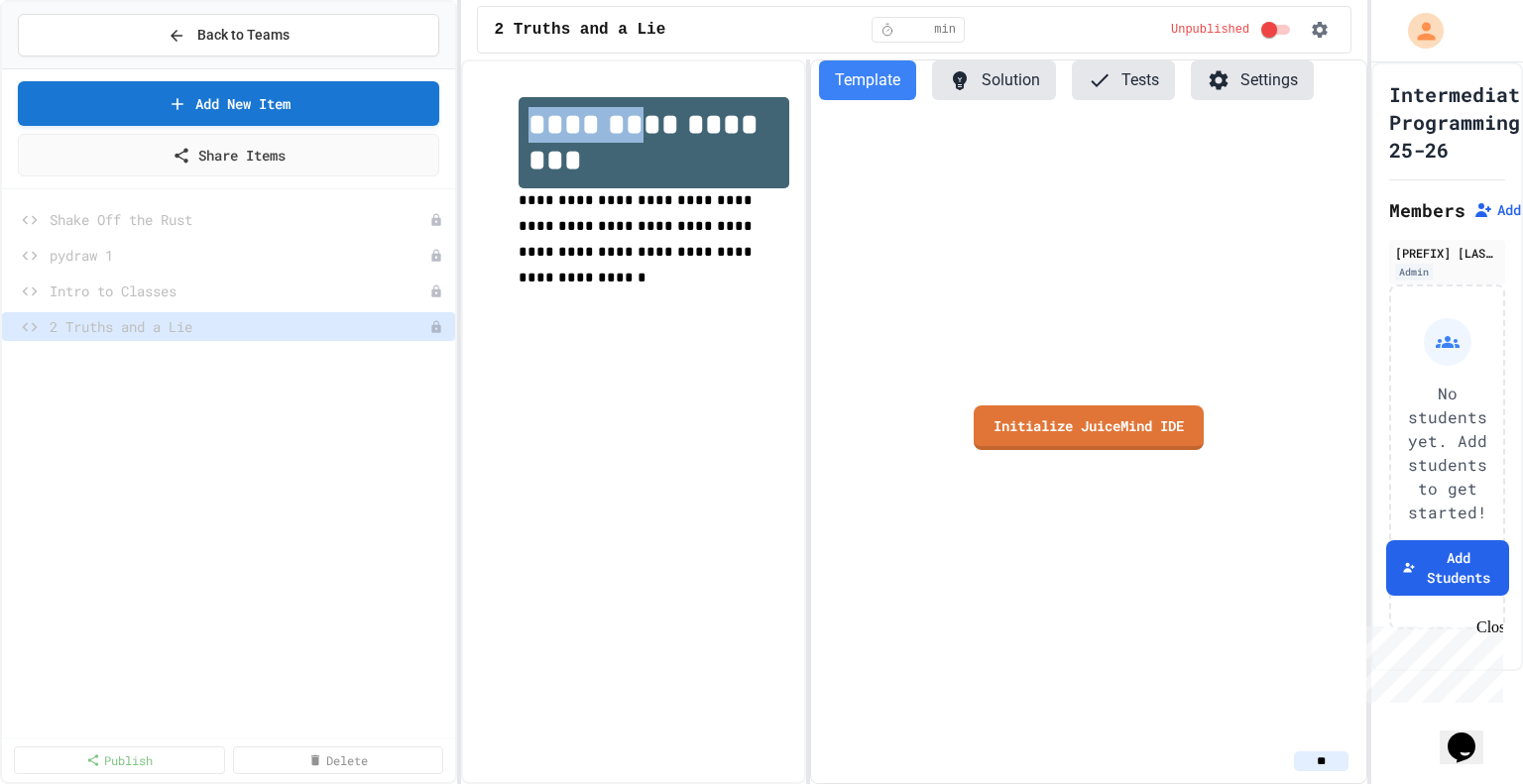 click on "**********" at bounding box center (653, 143) 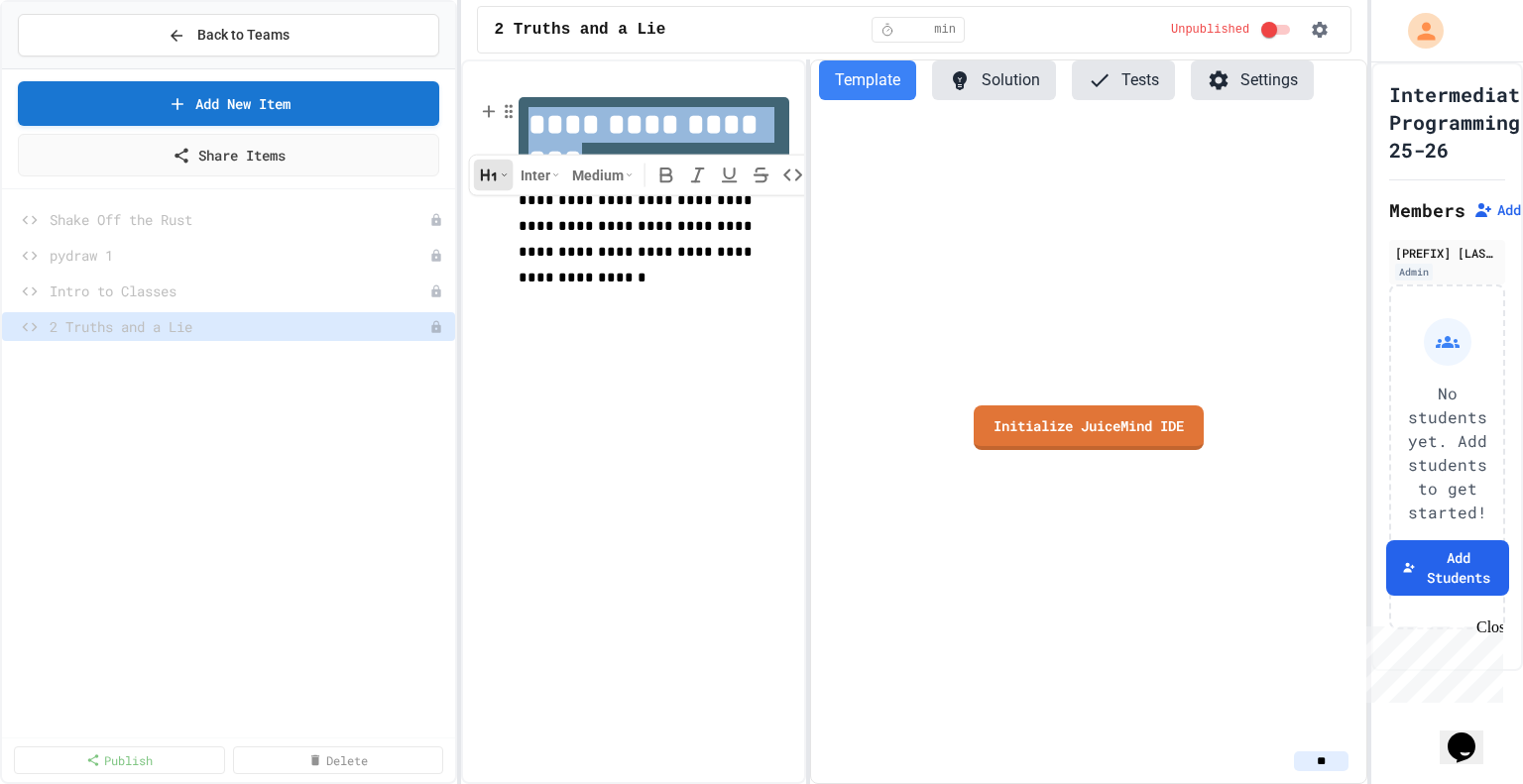 click on "**********" at bounding box center [653, 143] 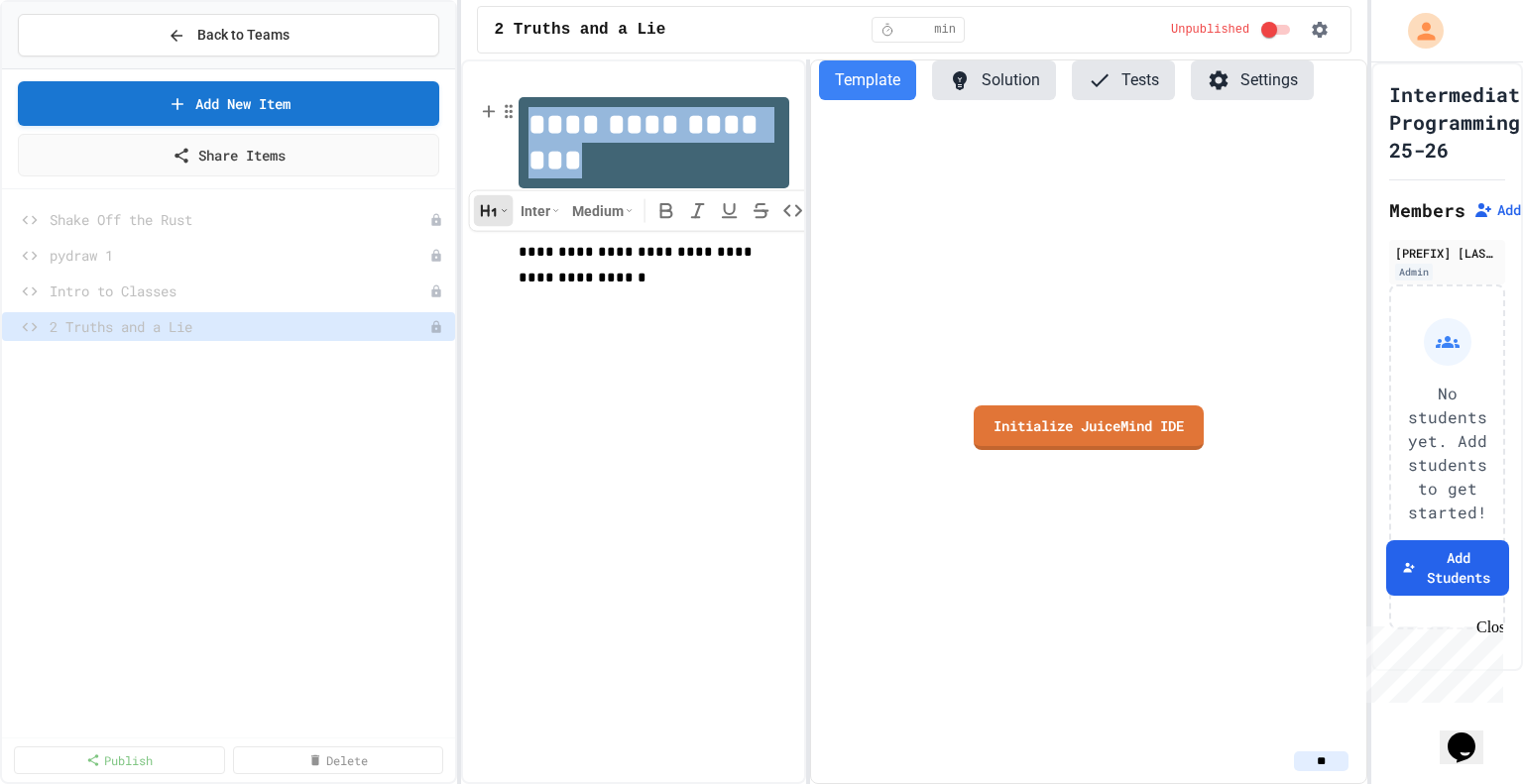 type 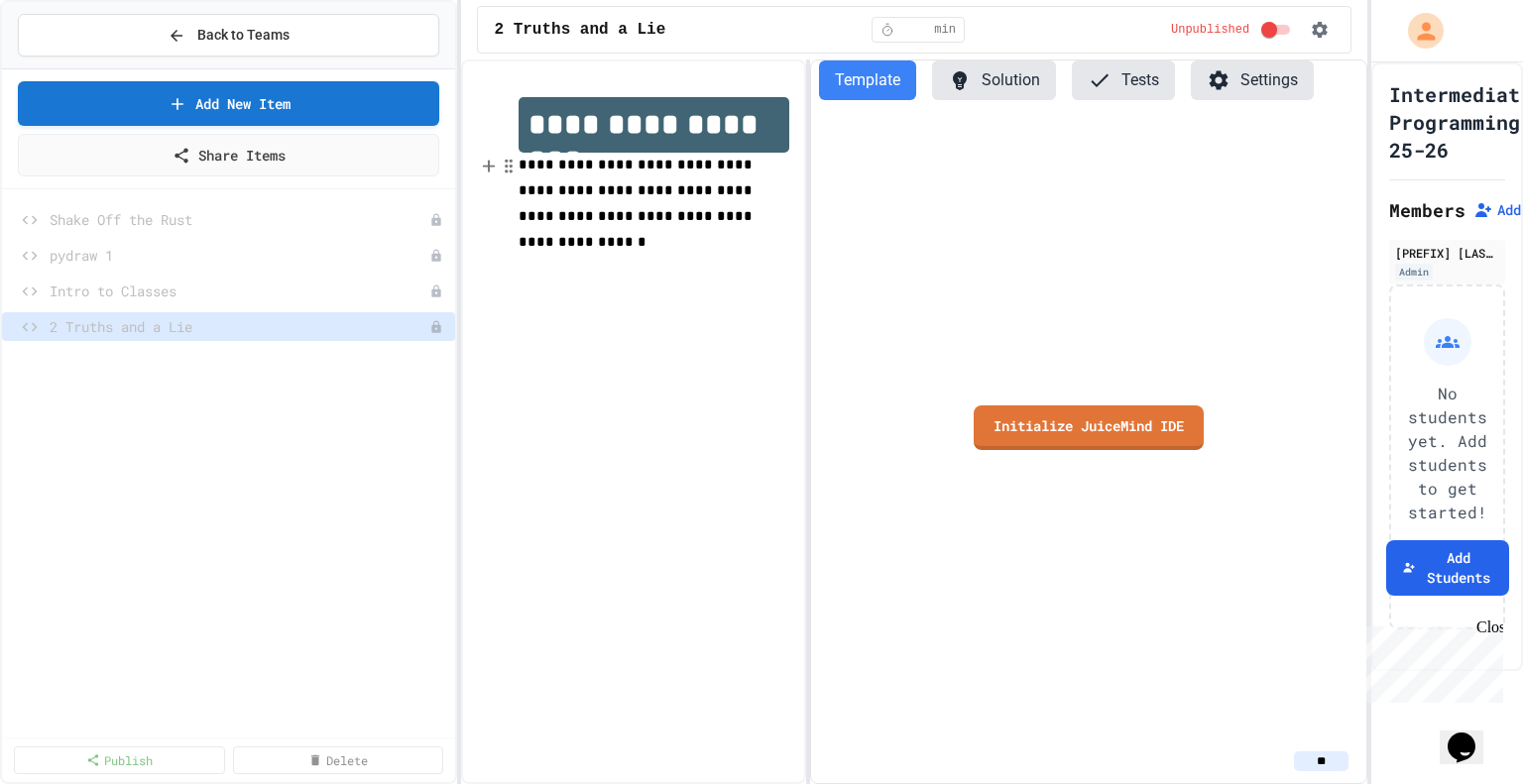 click on "**********" at bounding box center [638, 203] 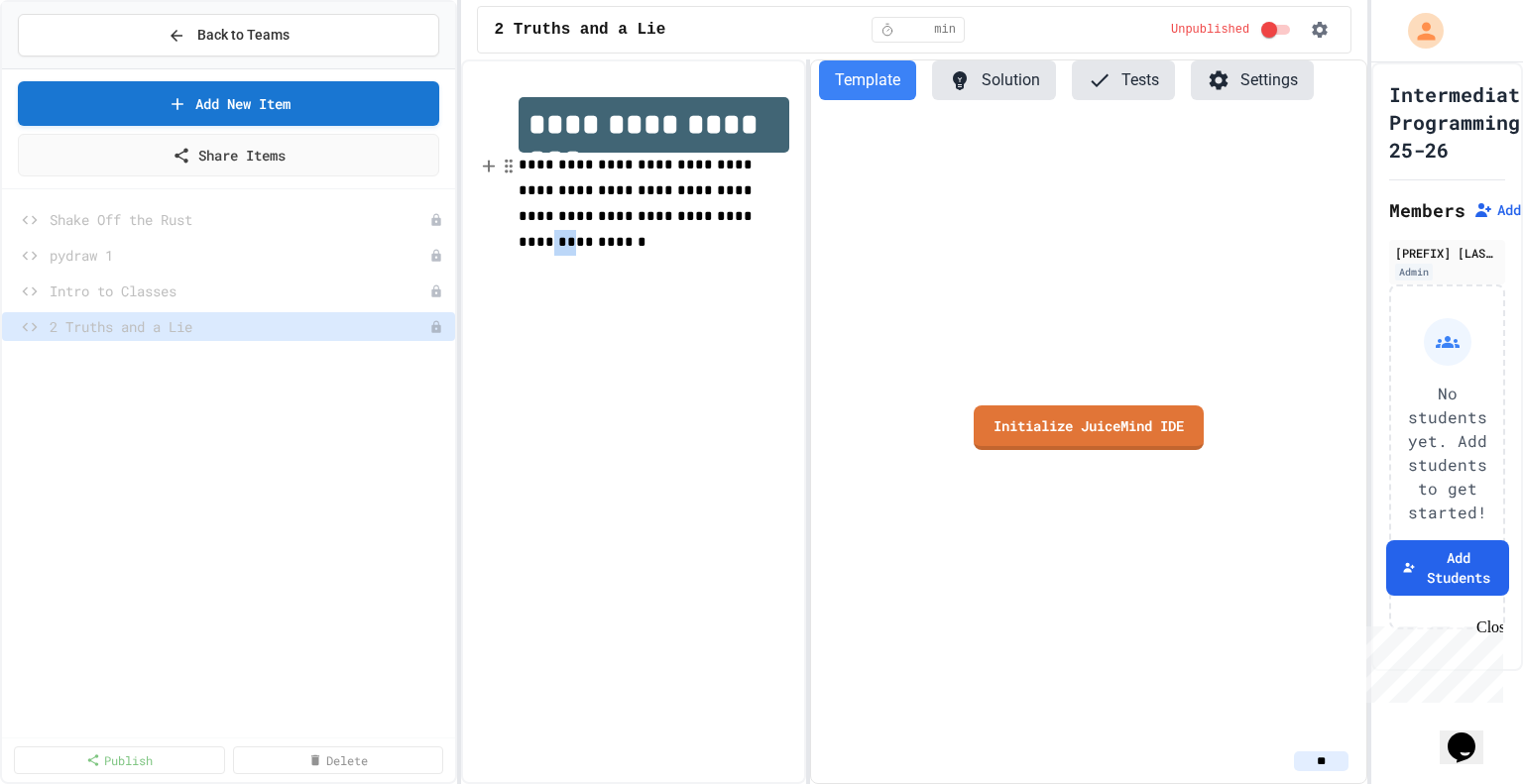click on "**********" at bounding box center [638, 203] 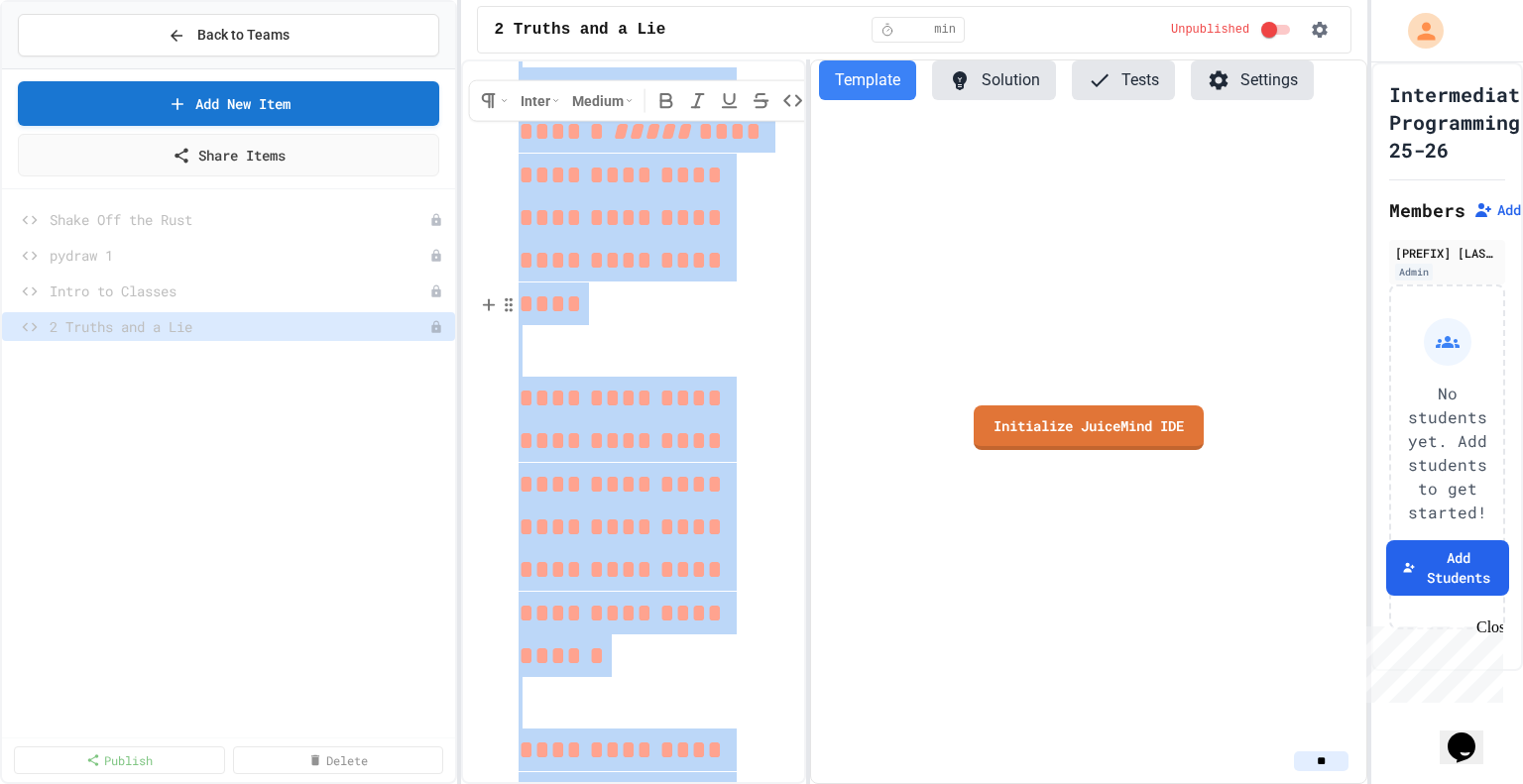 scroll, scrollTop: 0, scrollLeft: 0, axis: both 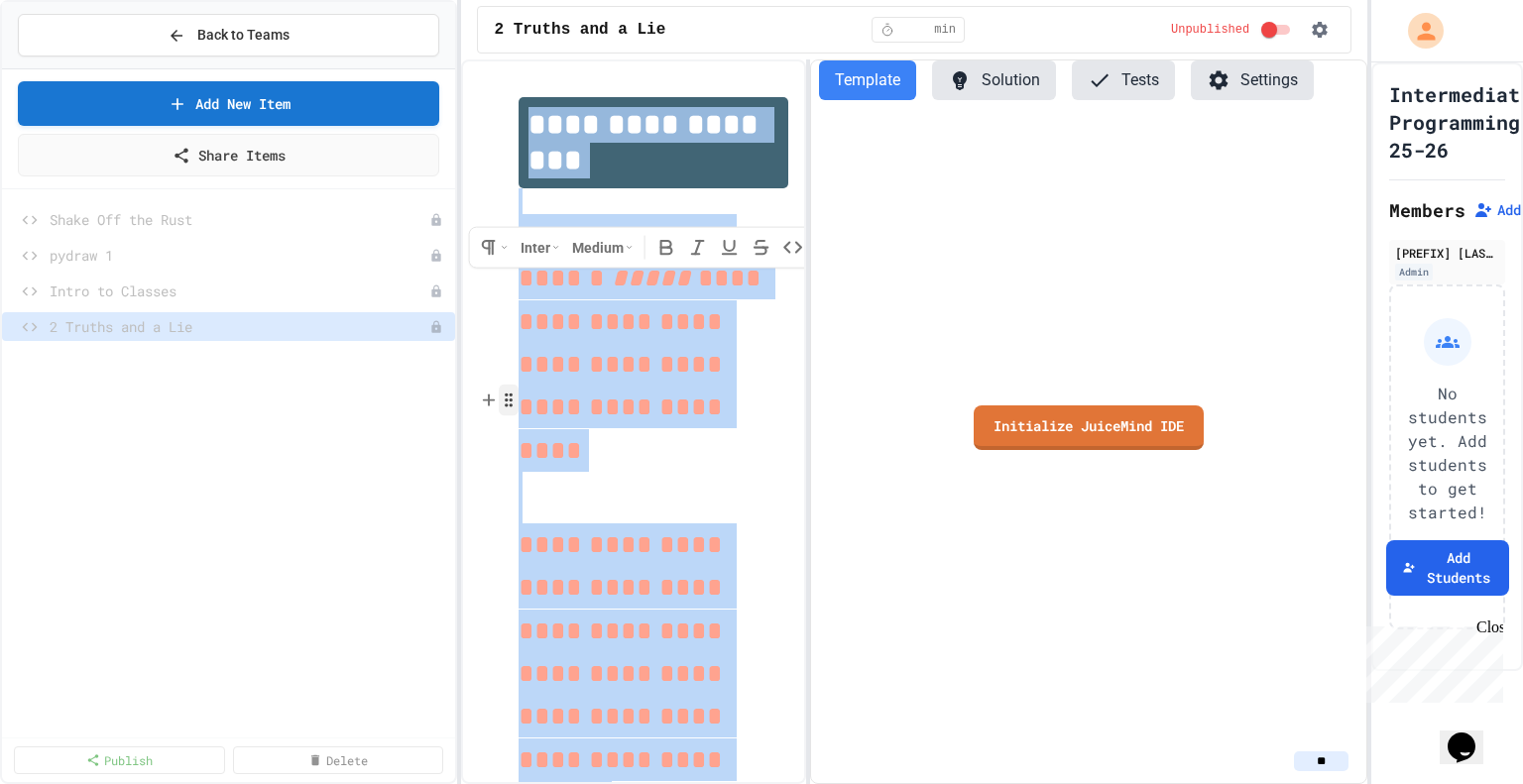 click 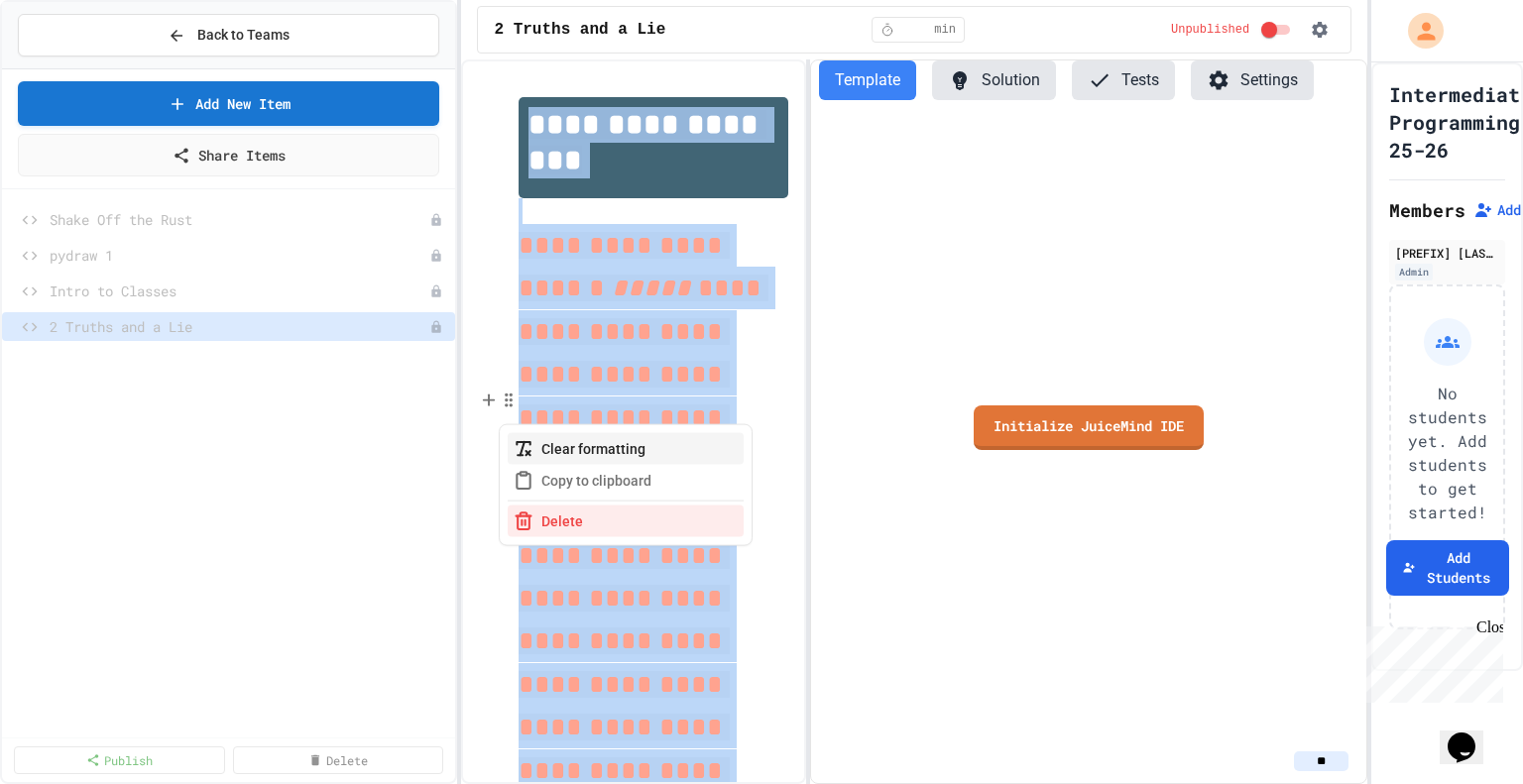 click on "Clear formatting" at bounding box center [626, 449] 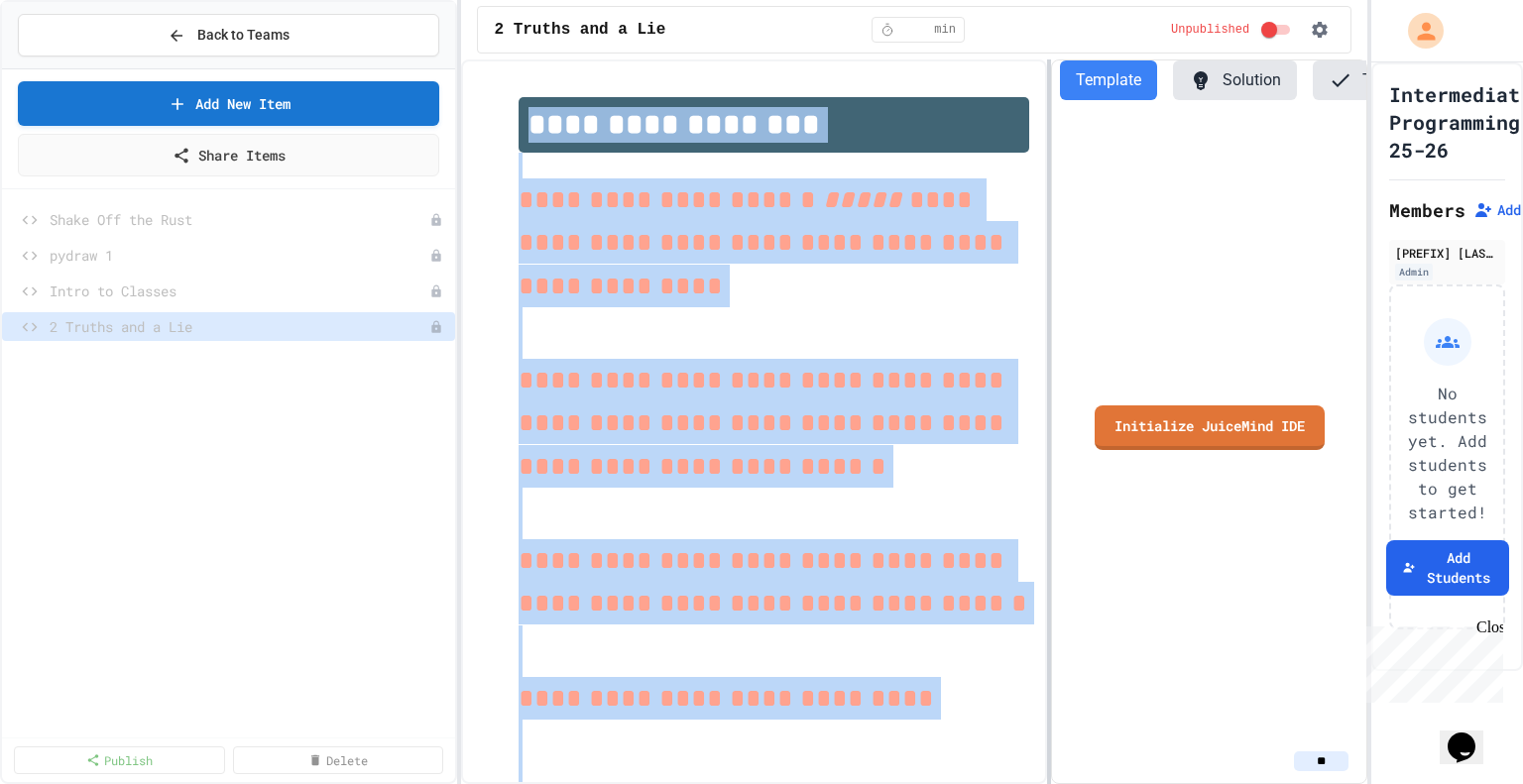 click at bounding box center (1049, 421) 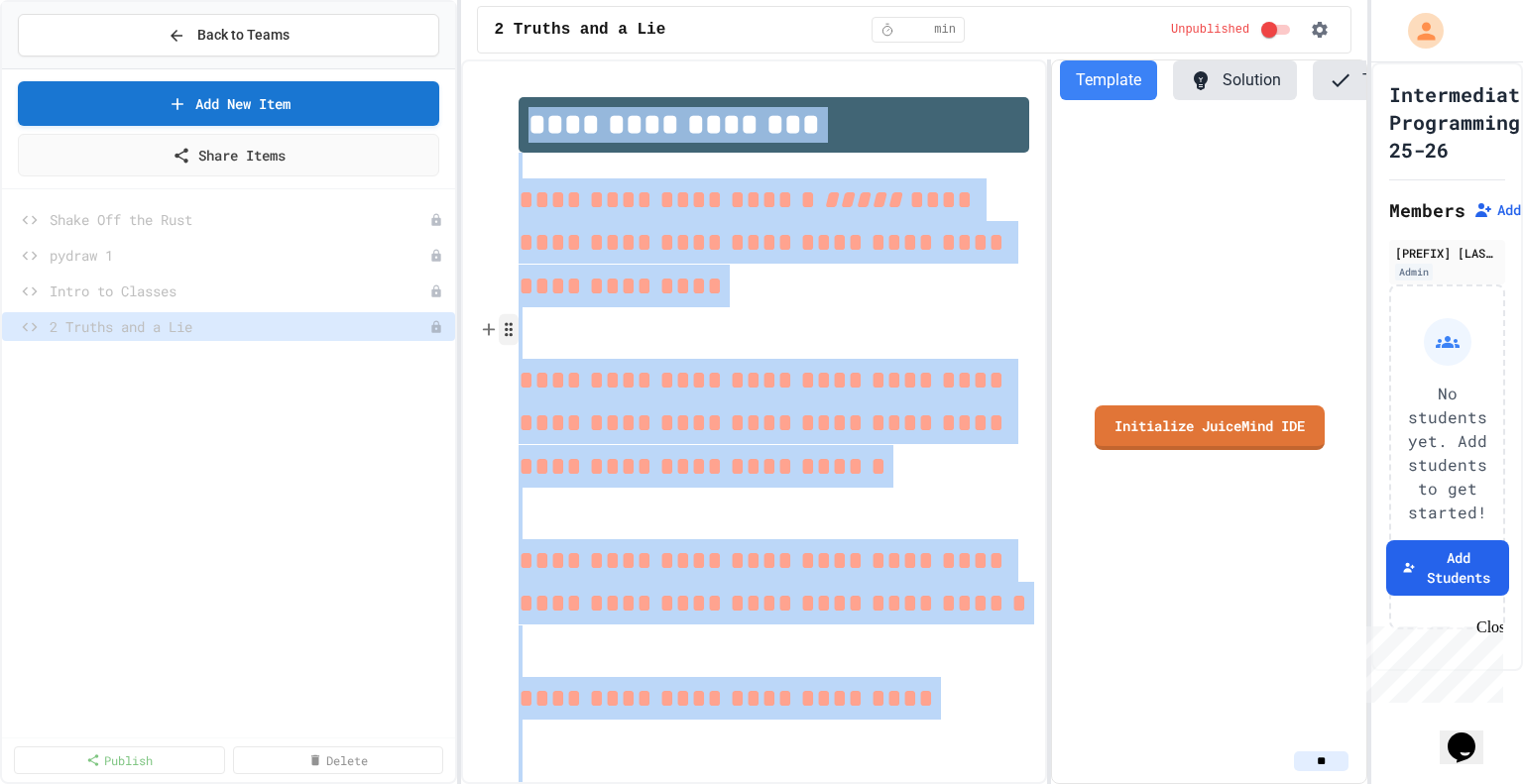 click 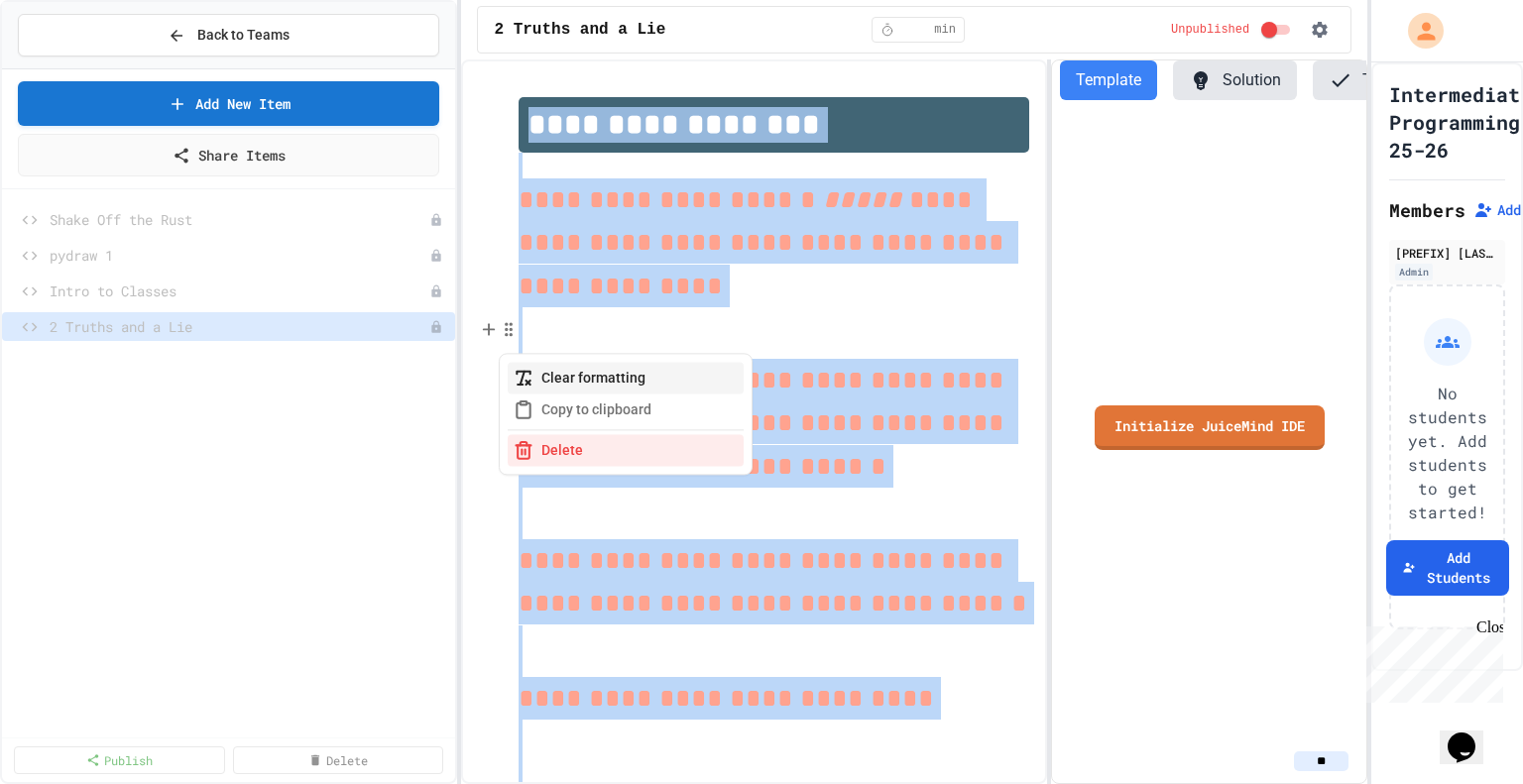 click on "Clear formatting" at bounding box center (626, 378) 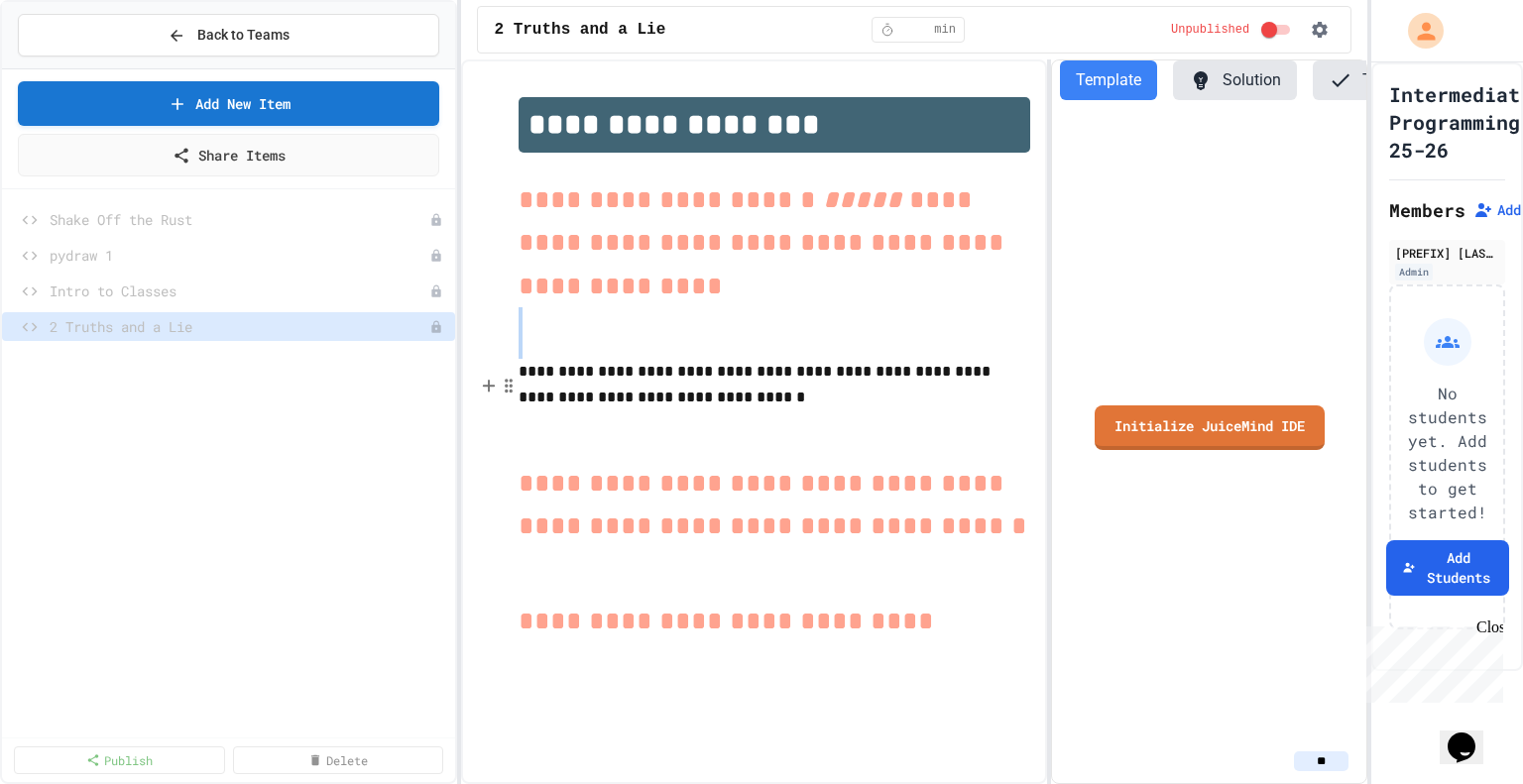 click at bounding box center [773, 436] 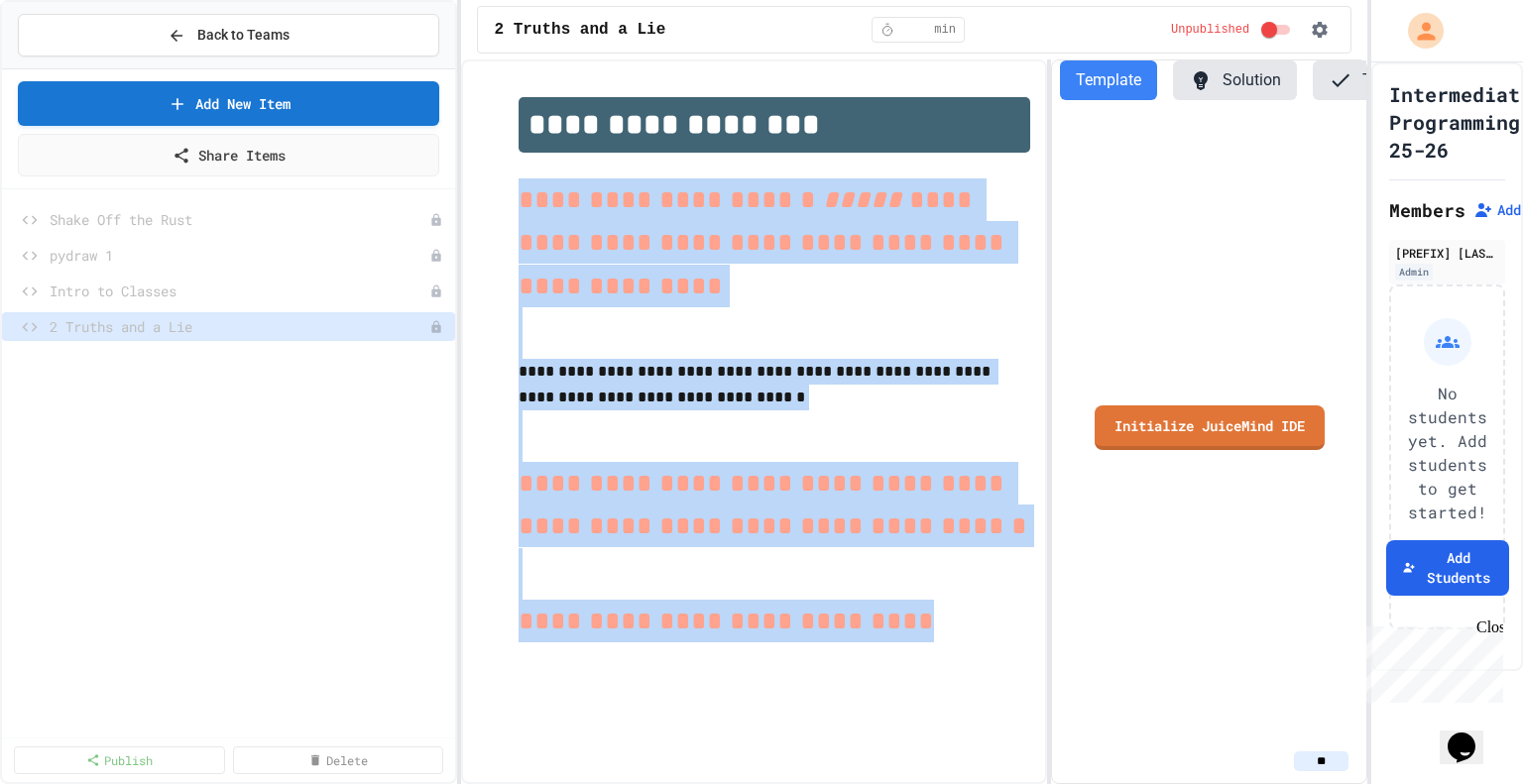 drag, startPoint x: 871, startPoint y: 579, endPoint x: 504, endPoint y: 213, distance: 518.30975 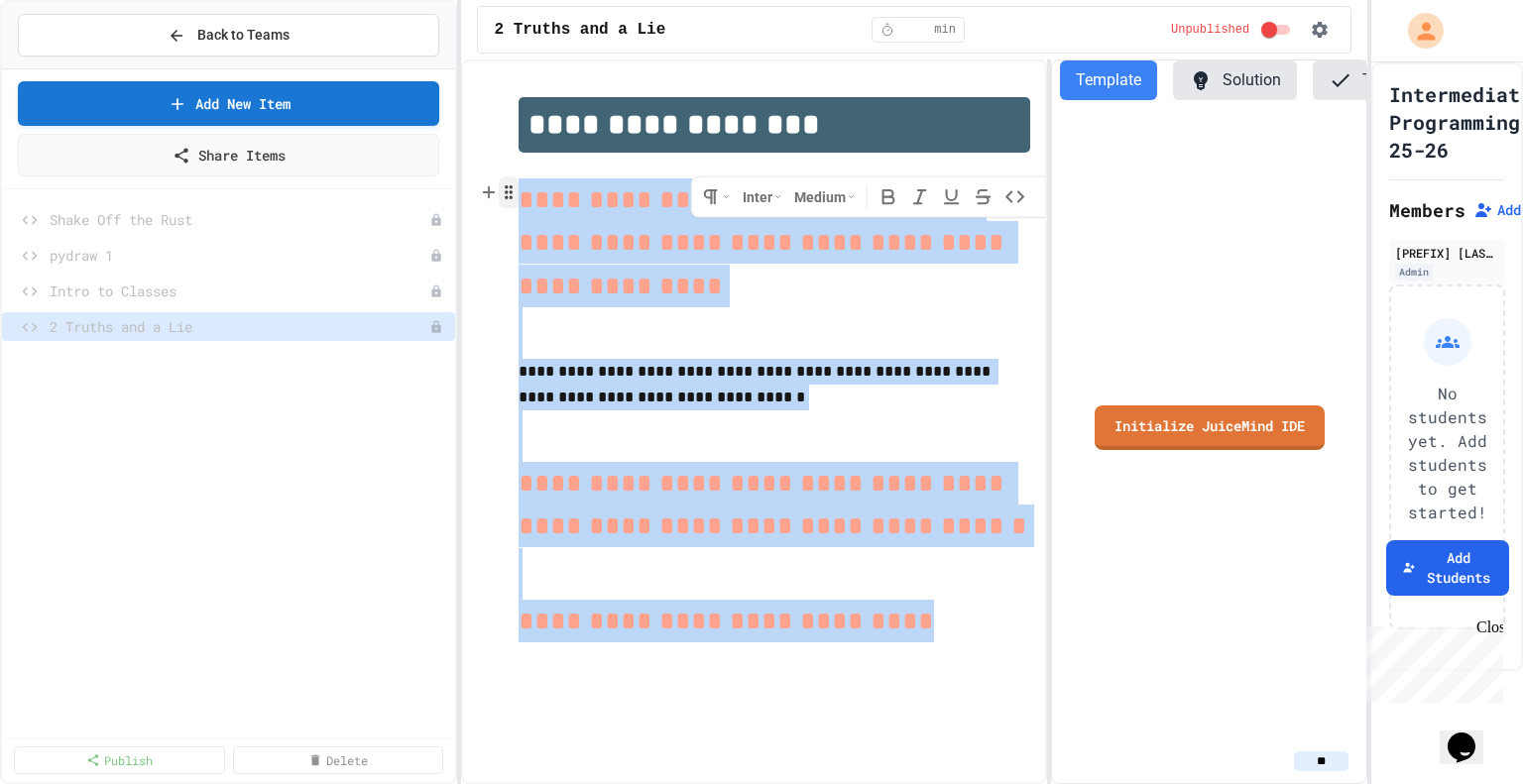click 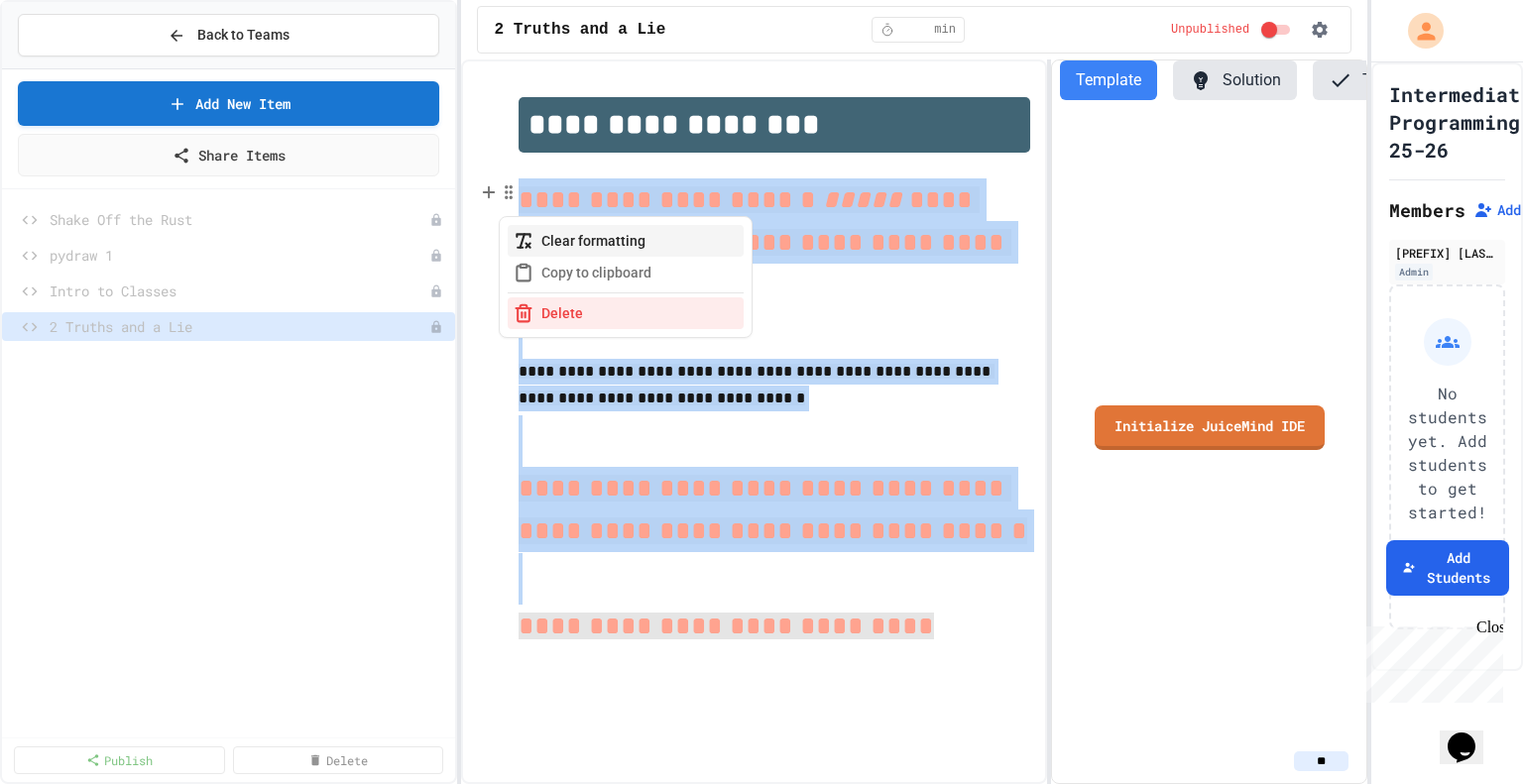 click on "Clear formatting" at bounding box center [626, 241] 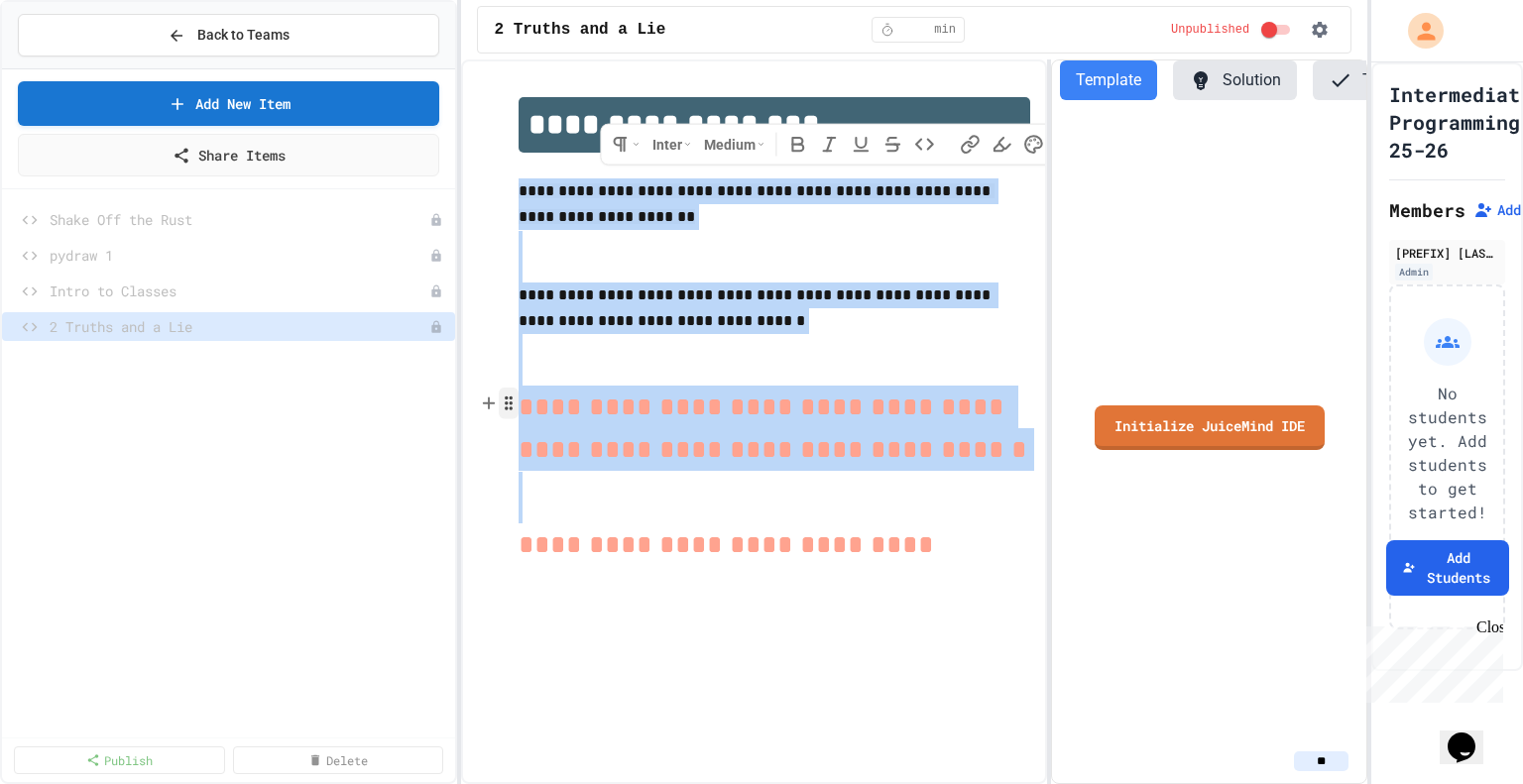 click 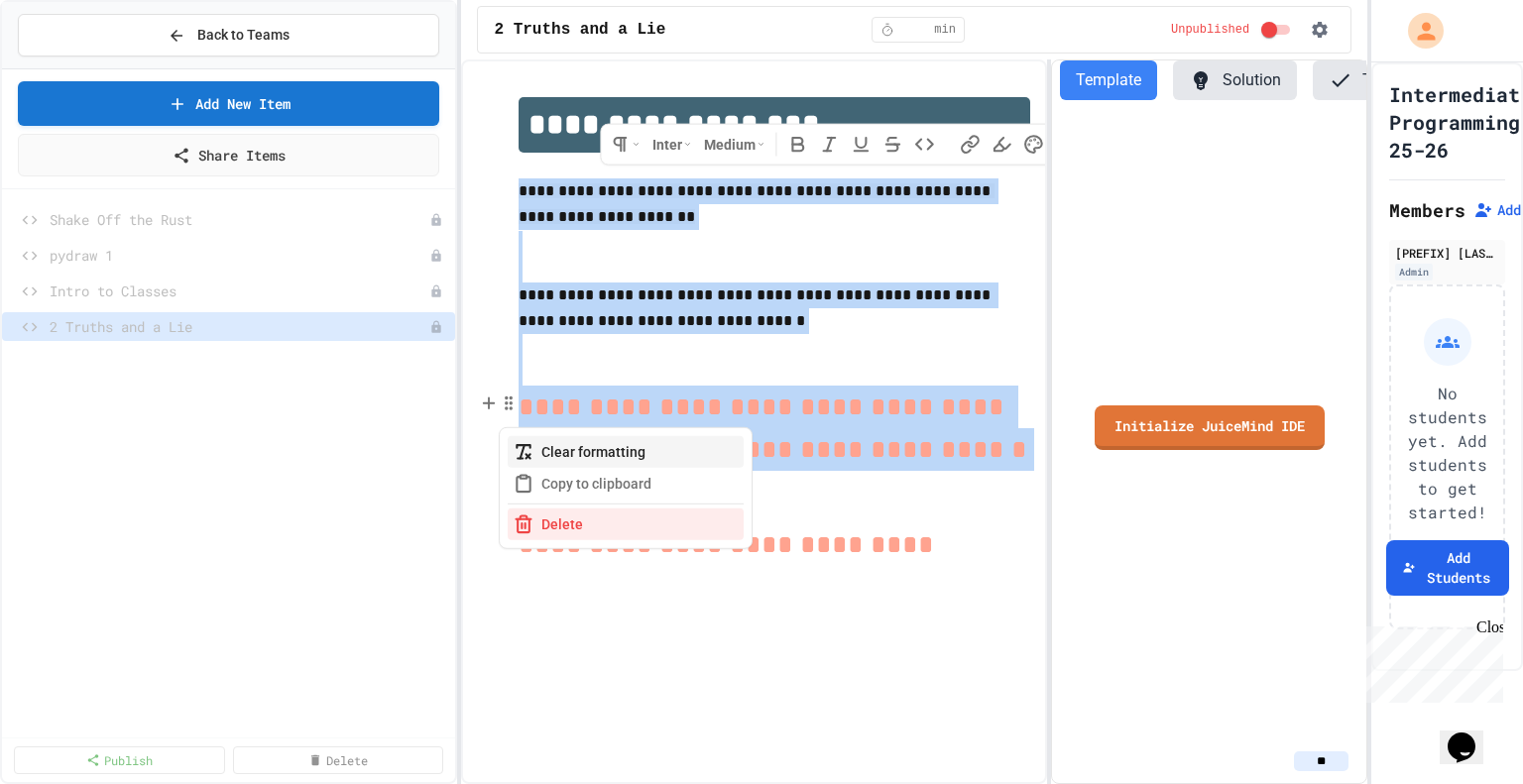 click on "Clear formatting" at bounding box center [626, 452] 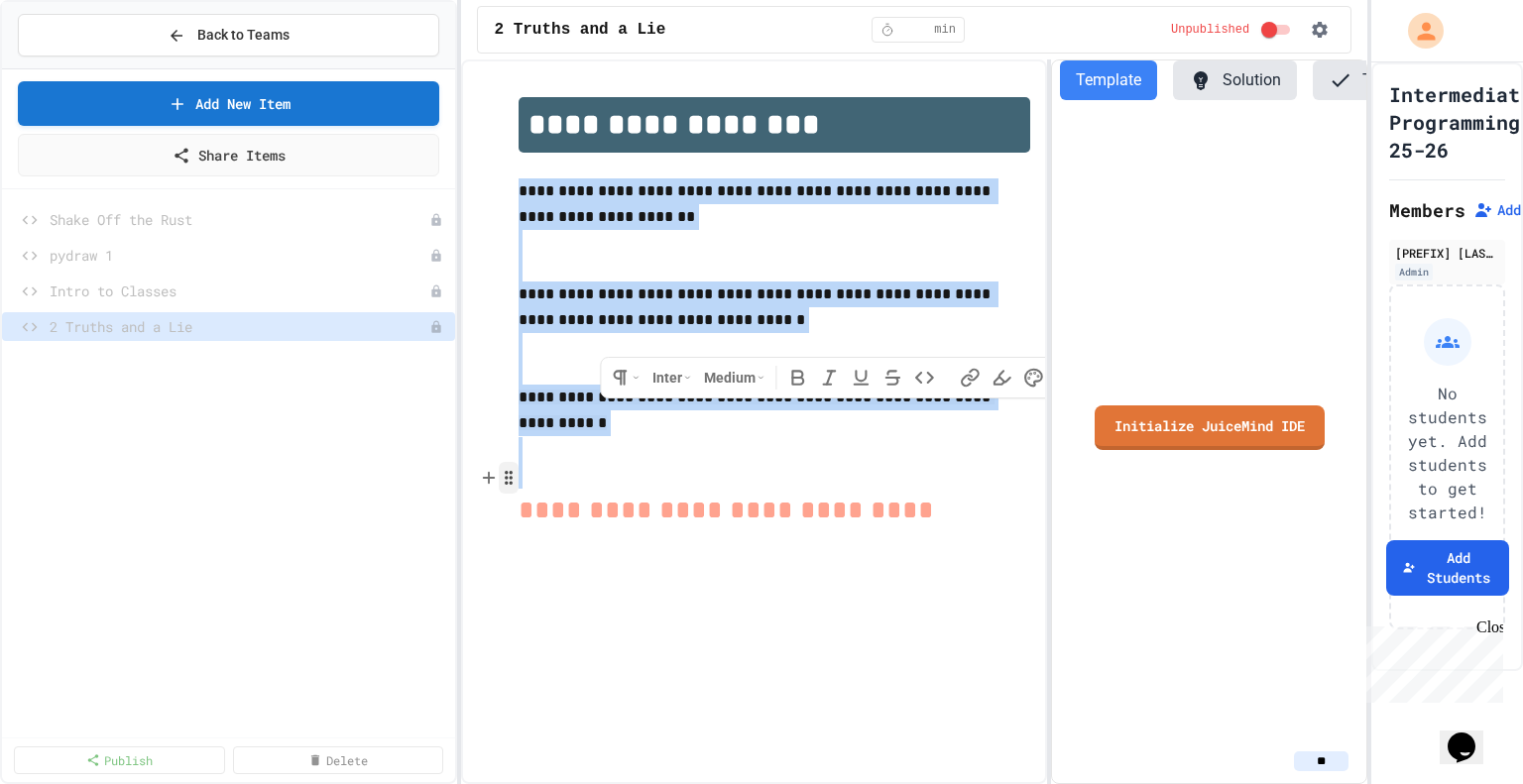 click 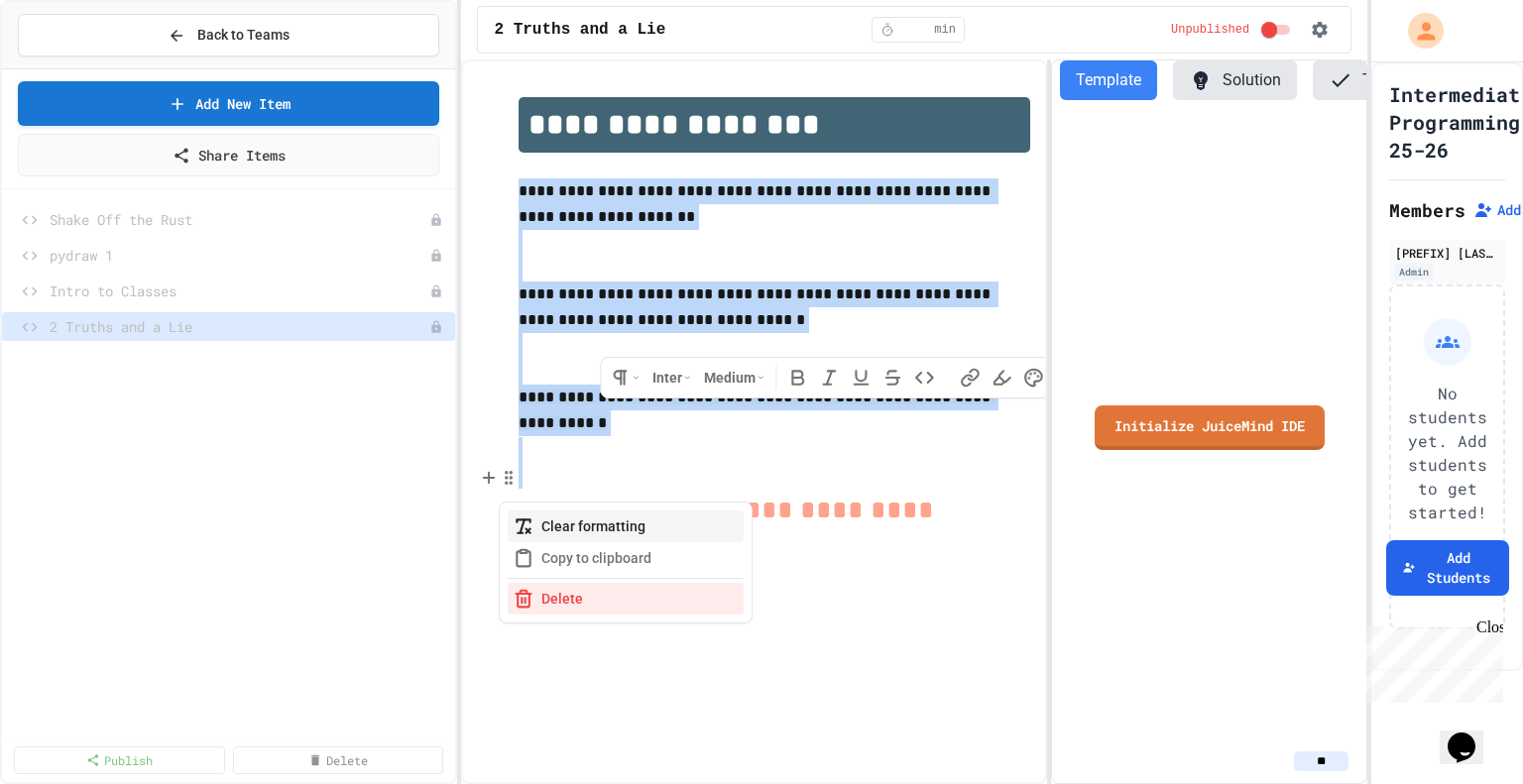 click on "Clear formatting" at bounding box center (626, 526) 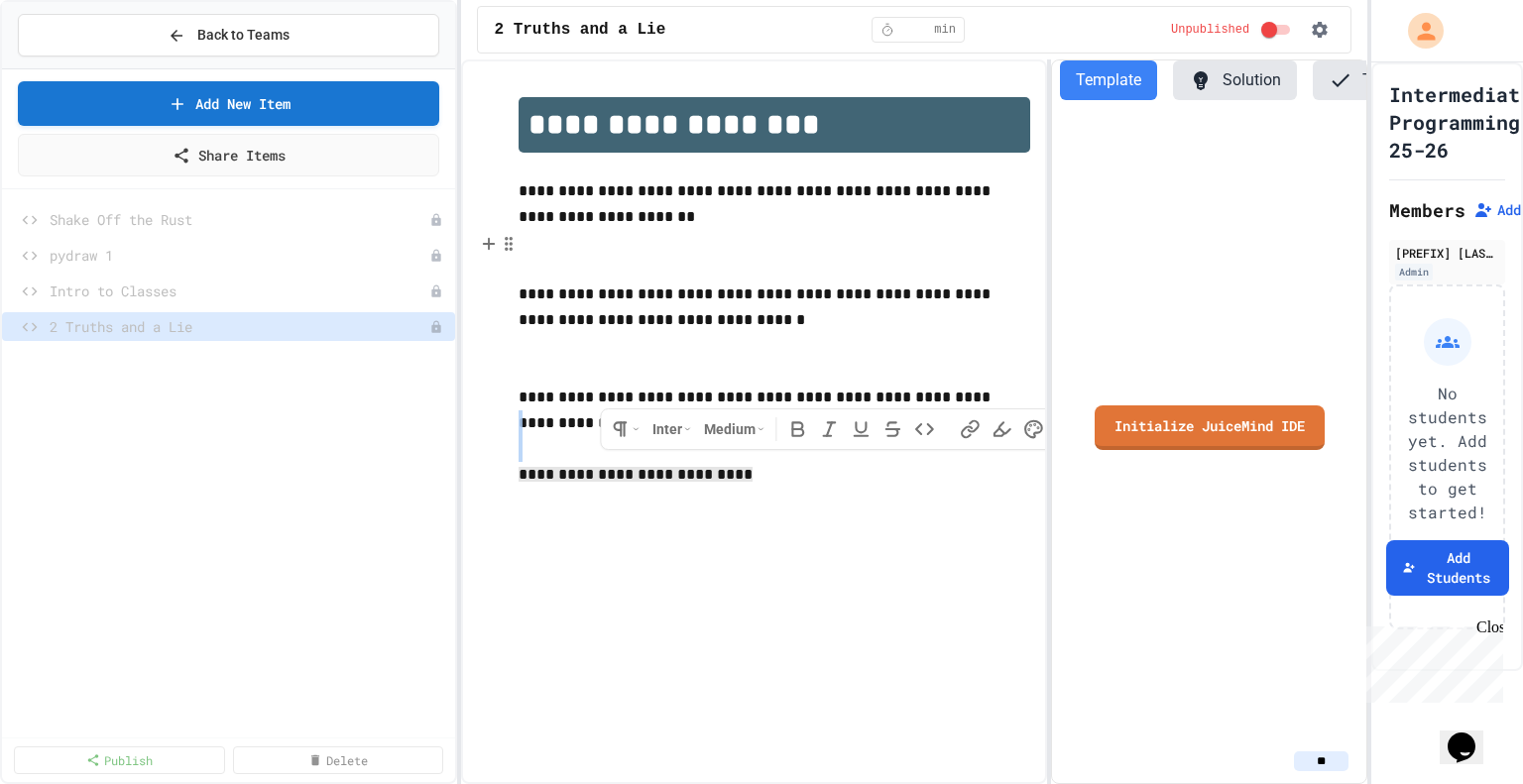 click at bounding box center (773, 256) 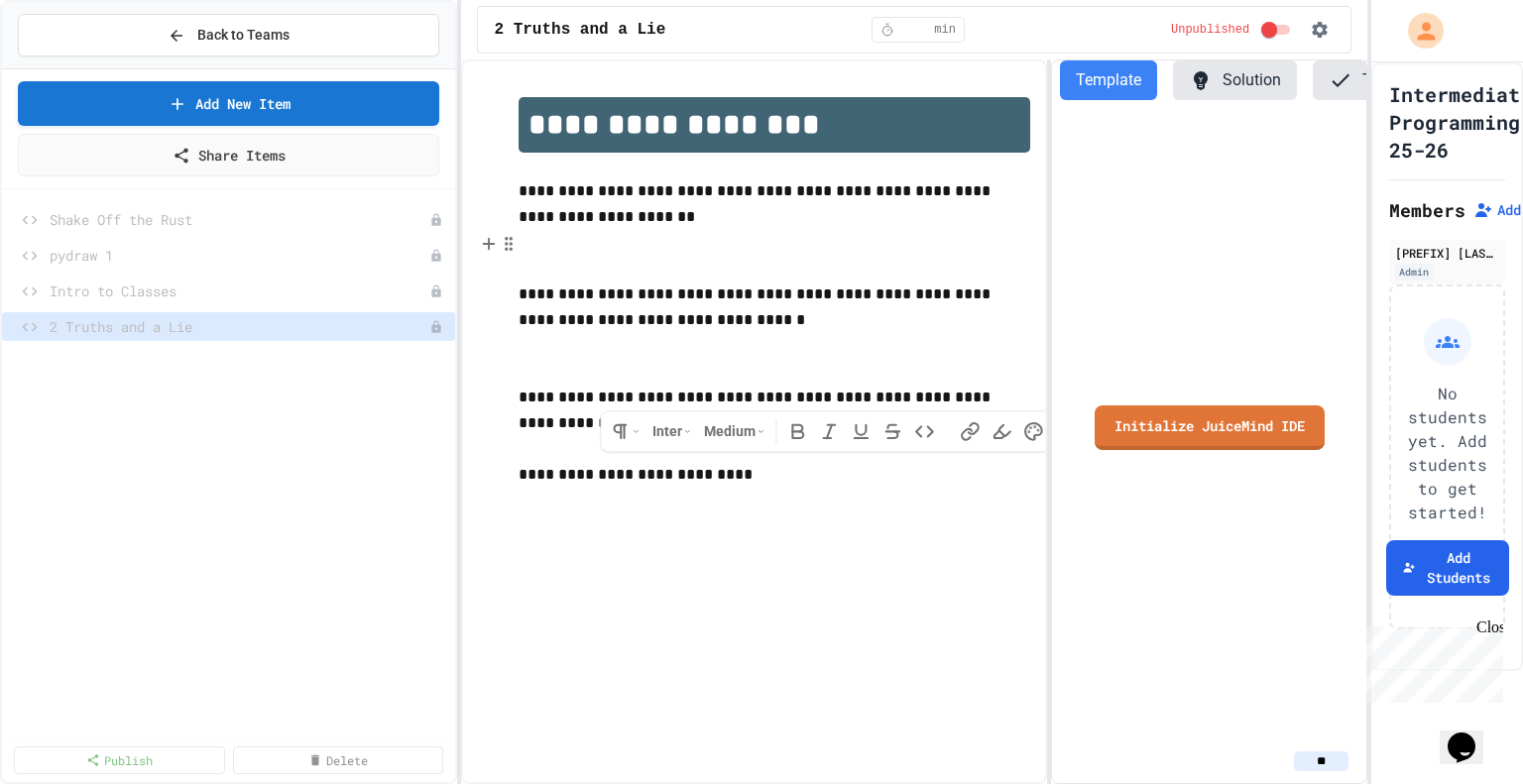 click at bounding box center [773, 256] 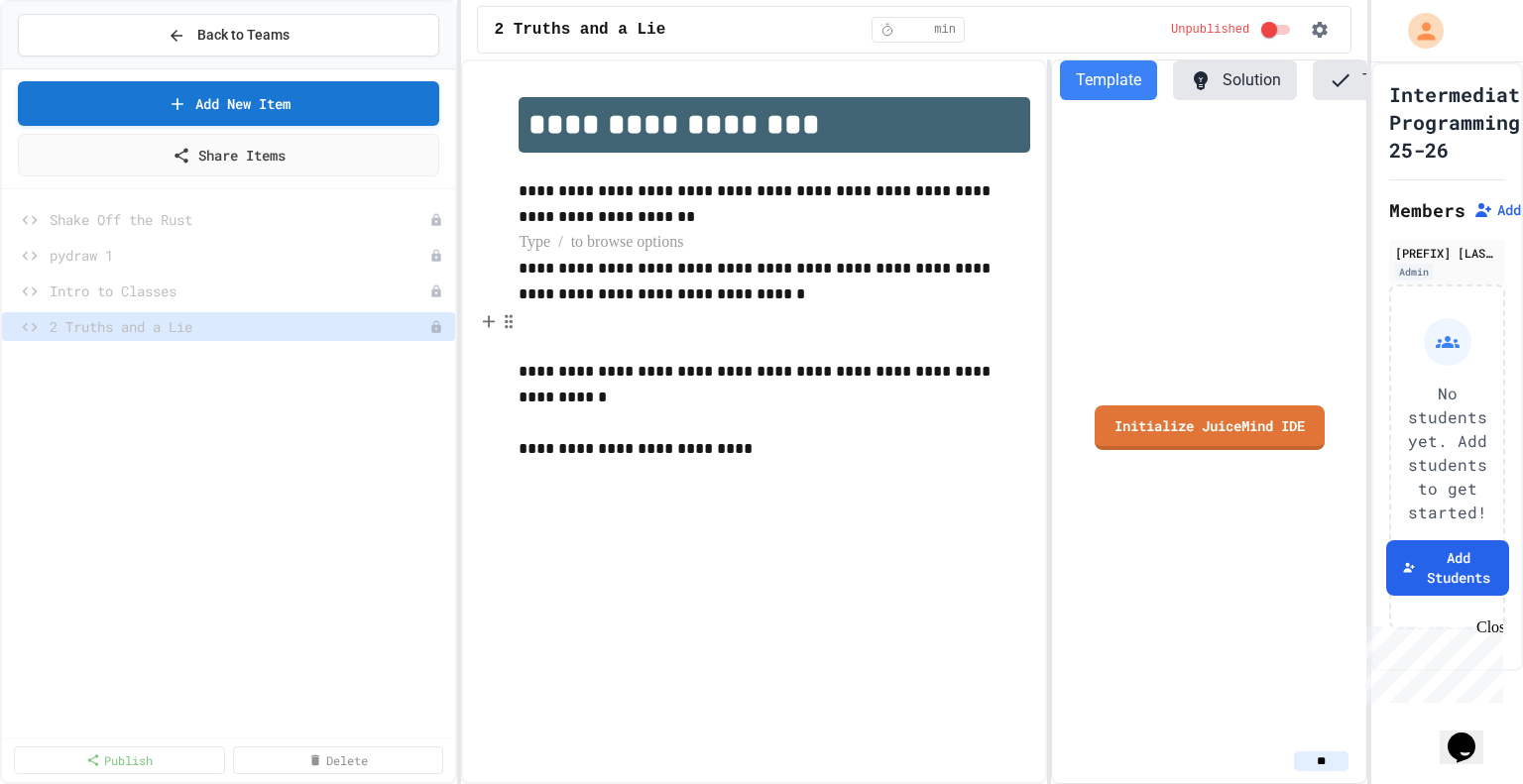 click at bounding box center [773, 333] 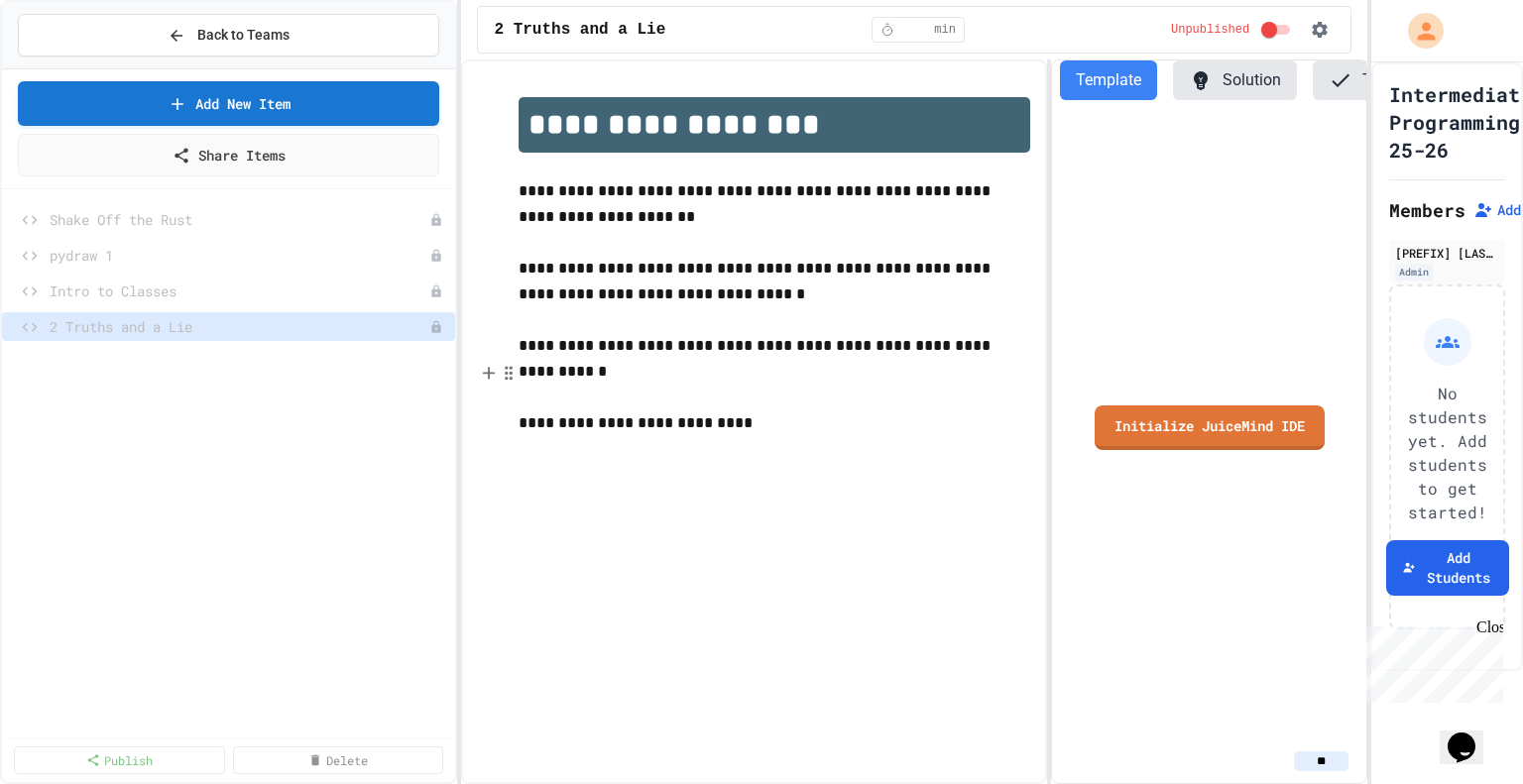 click at bounding box center (773, 385) 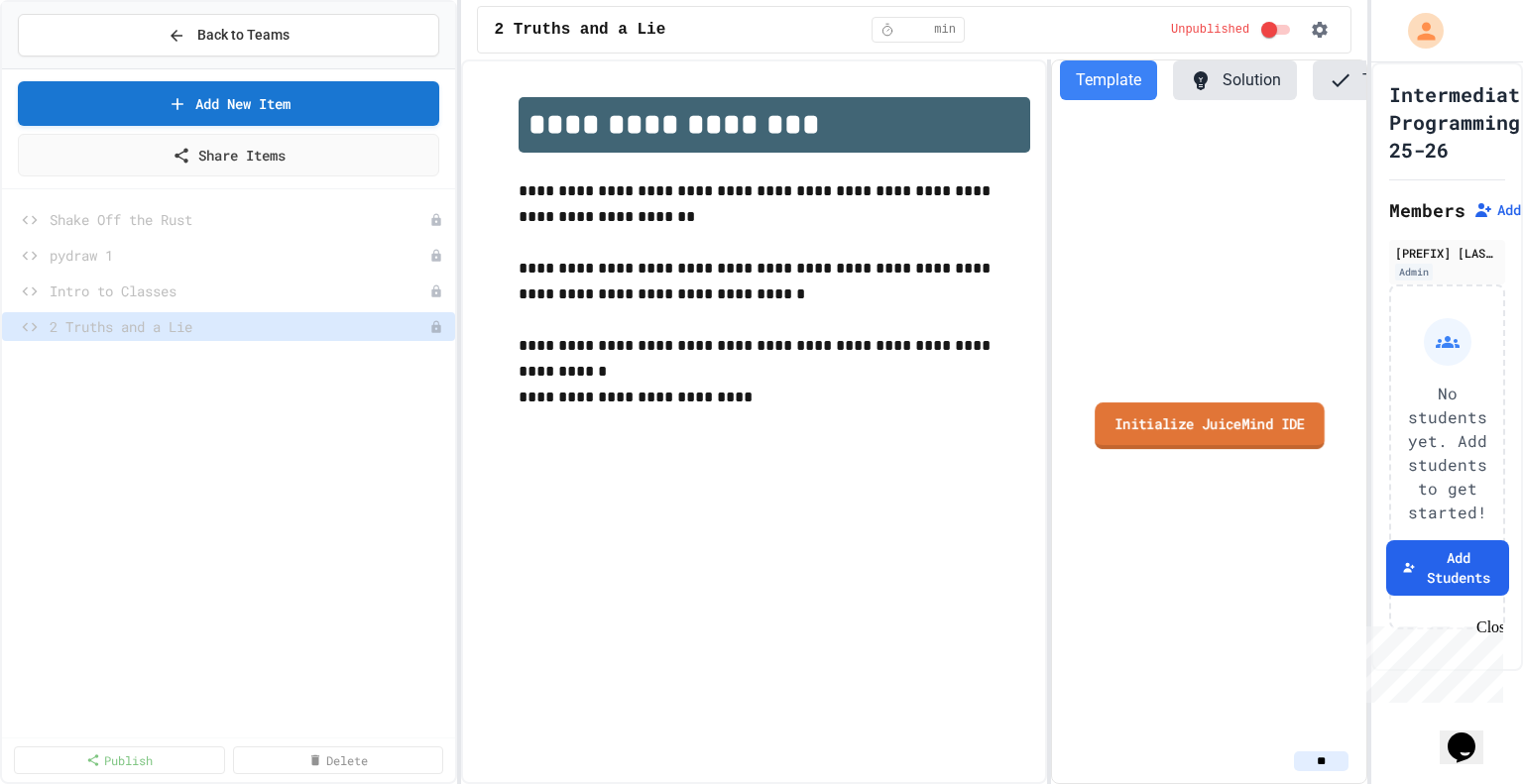 click on "Initialize JuiceMind IDE" at bounding box center [1210, 425] 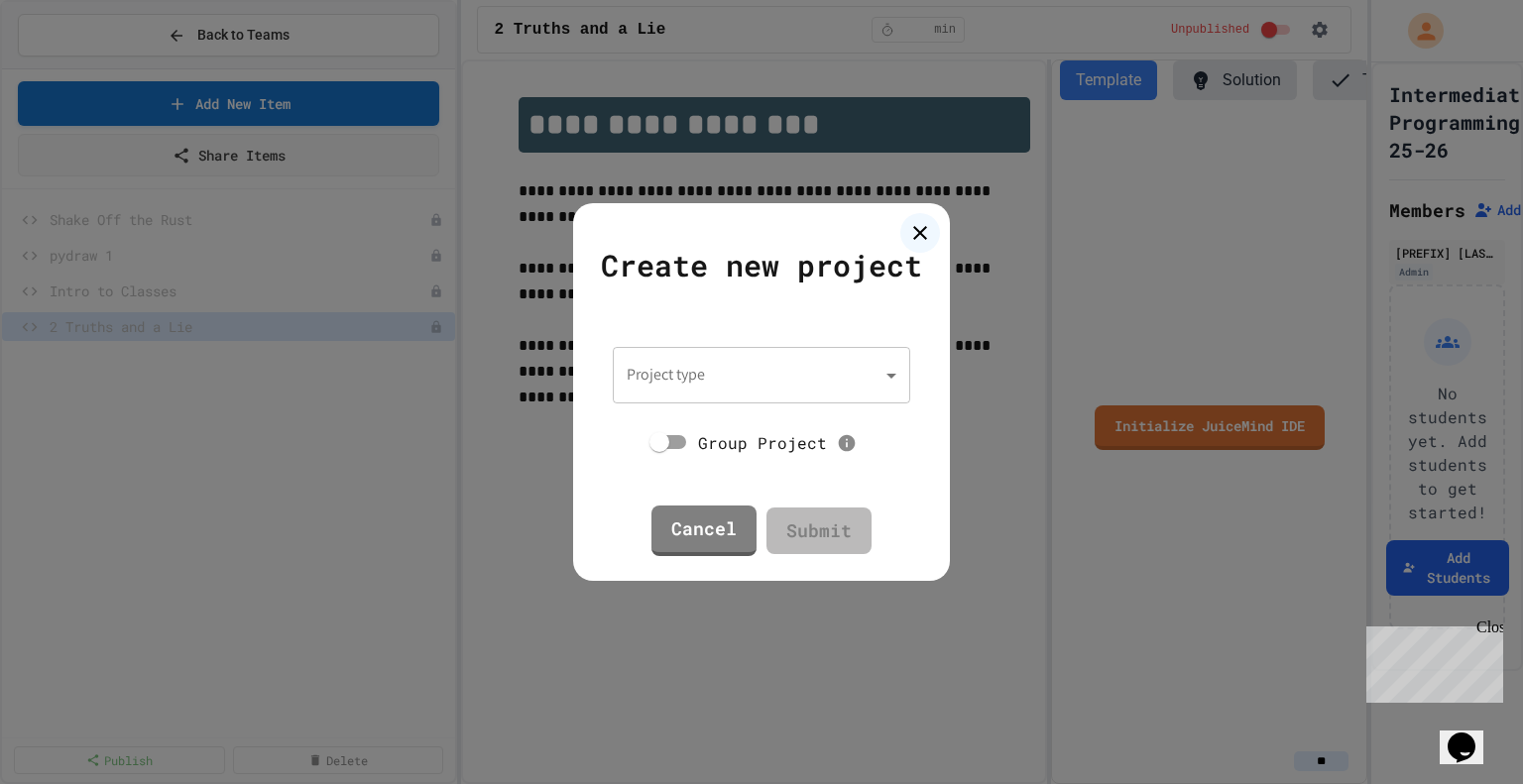 click on "**********" at bounding box center [762, 392] 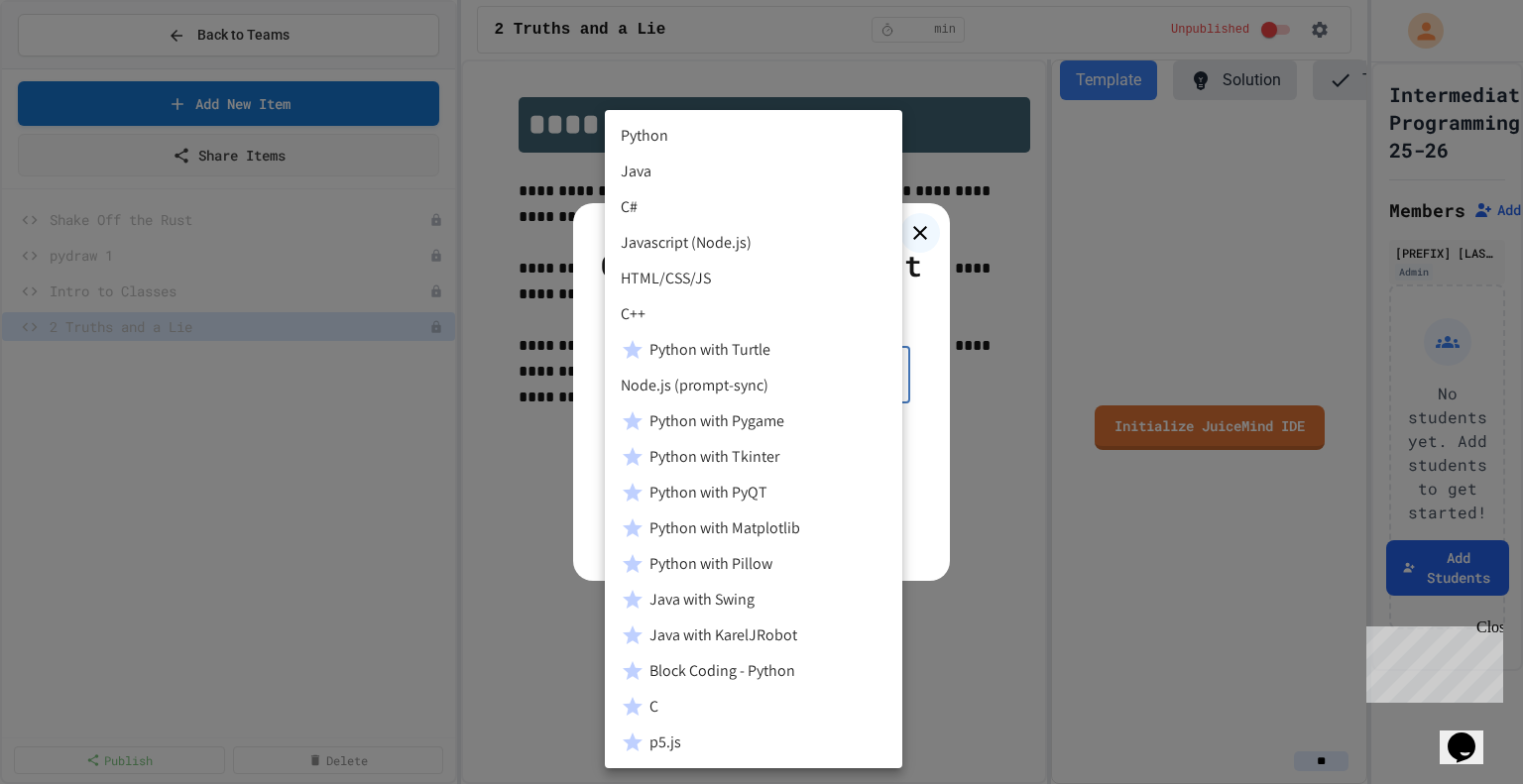 click on "Python" at bounding box center (754, 136) 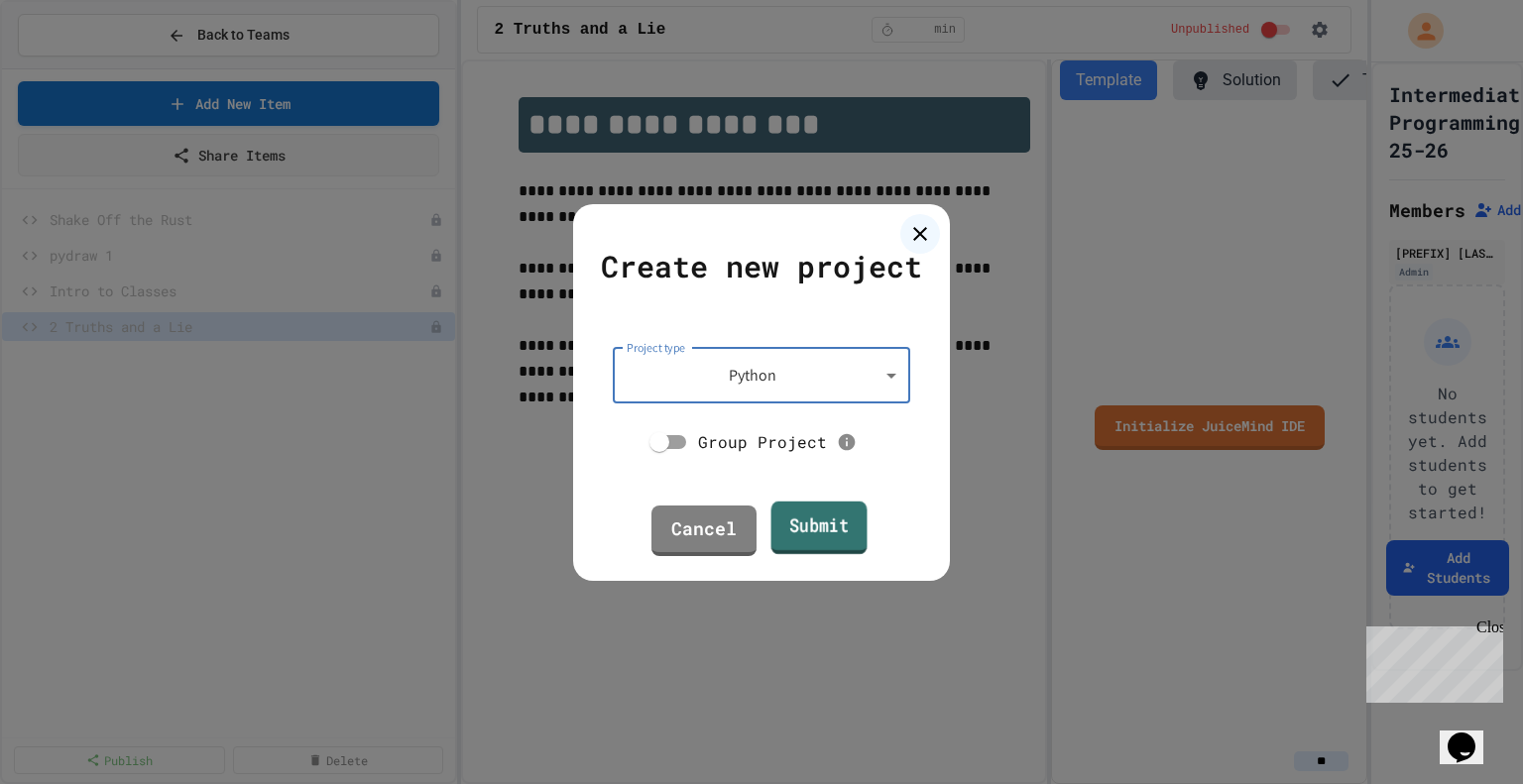 click on "Submit" at bounding box center (819, 527) 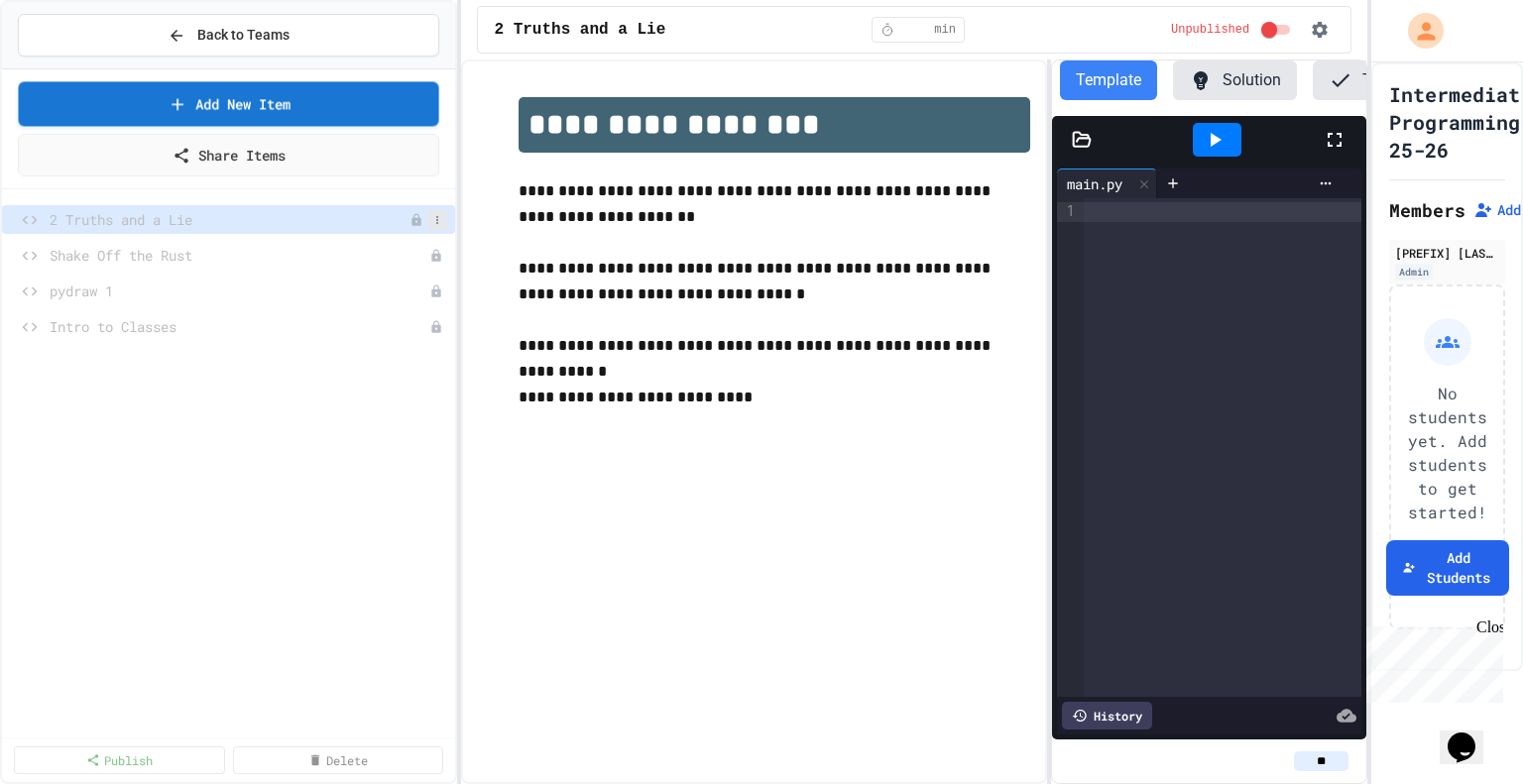 click at bounding box center [437, 220] 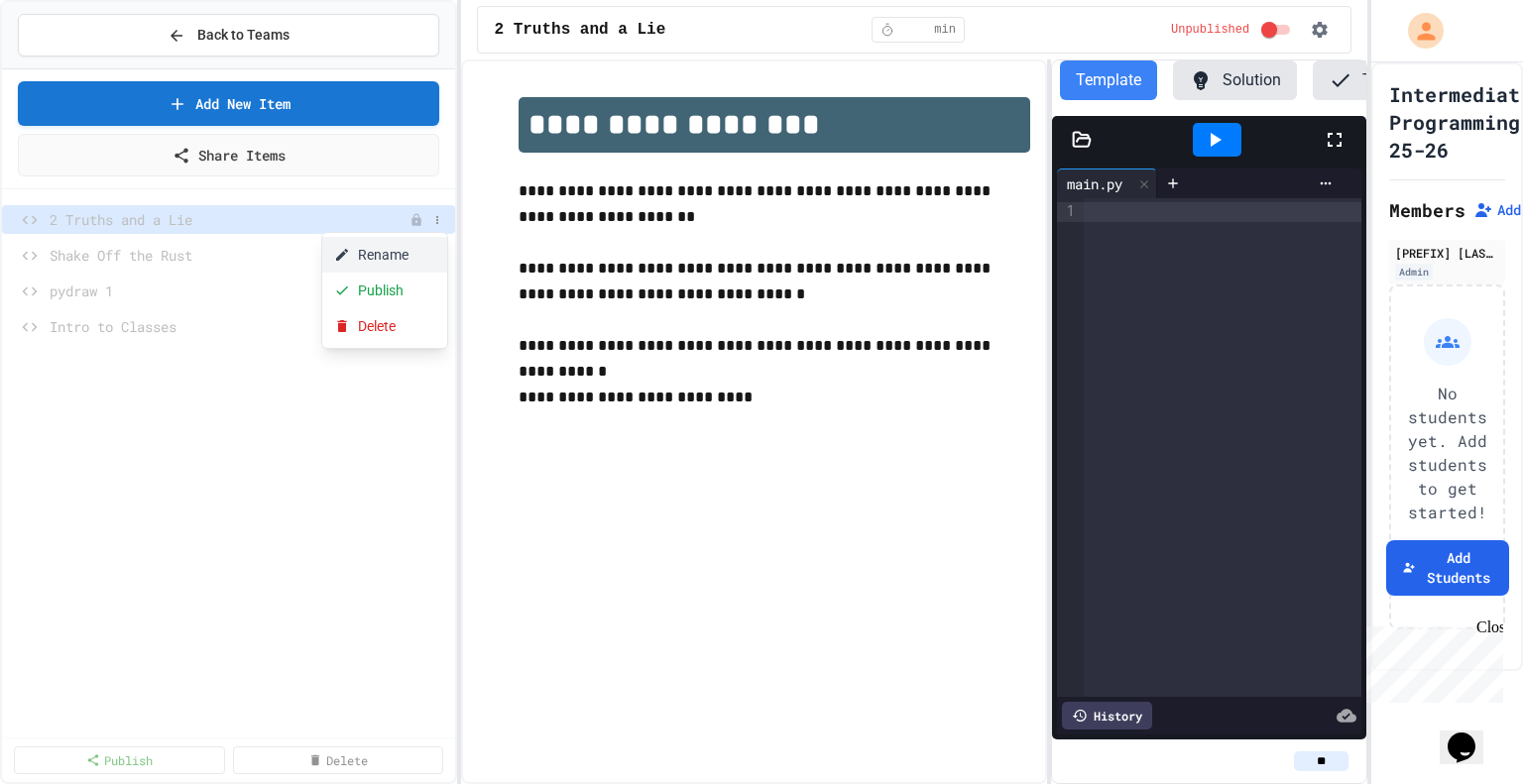 click on "Rename" at bounding box center (385, 255) 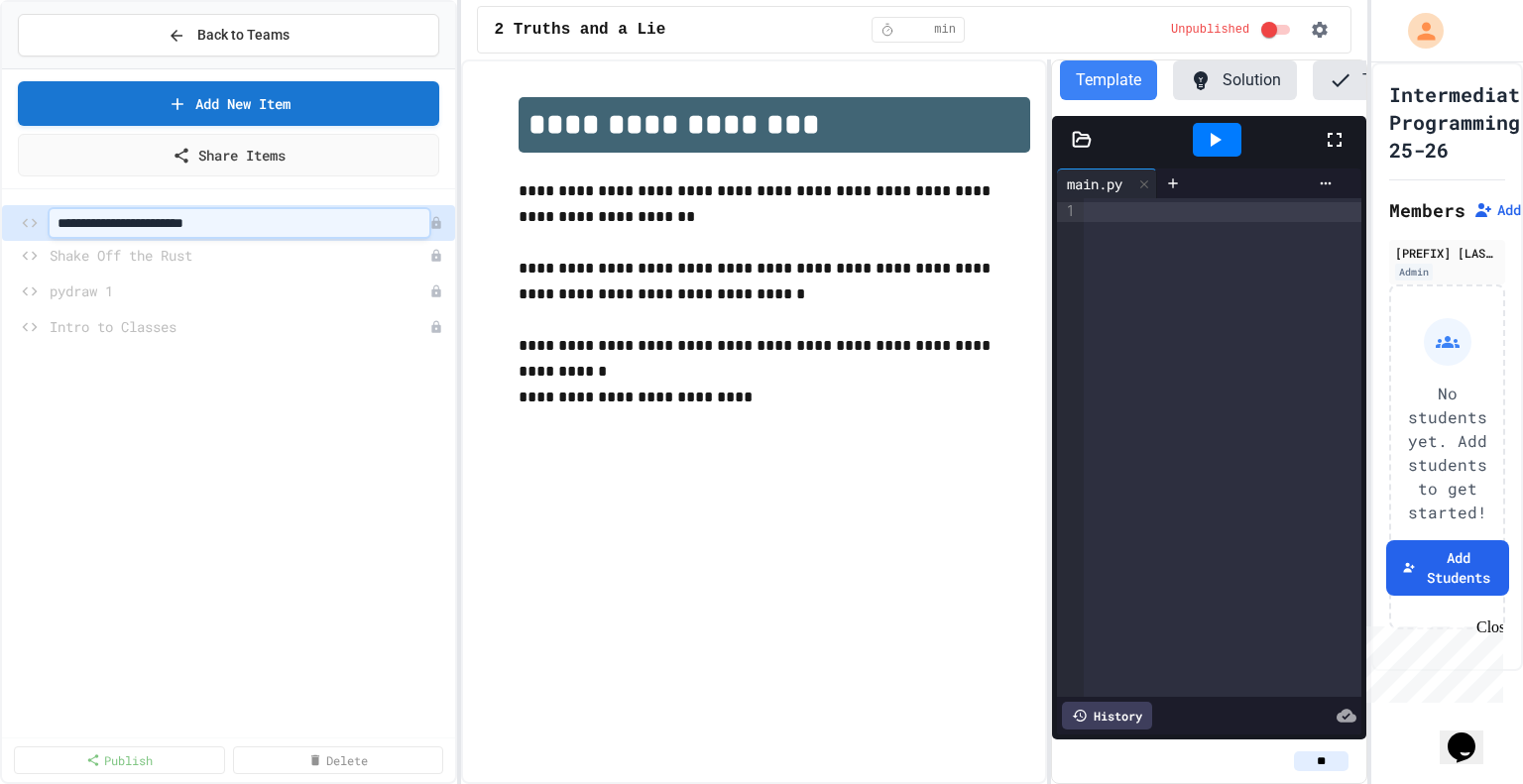 type on "**********" 